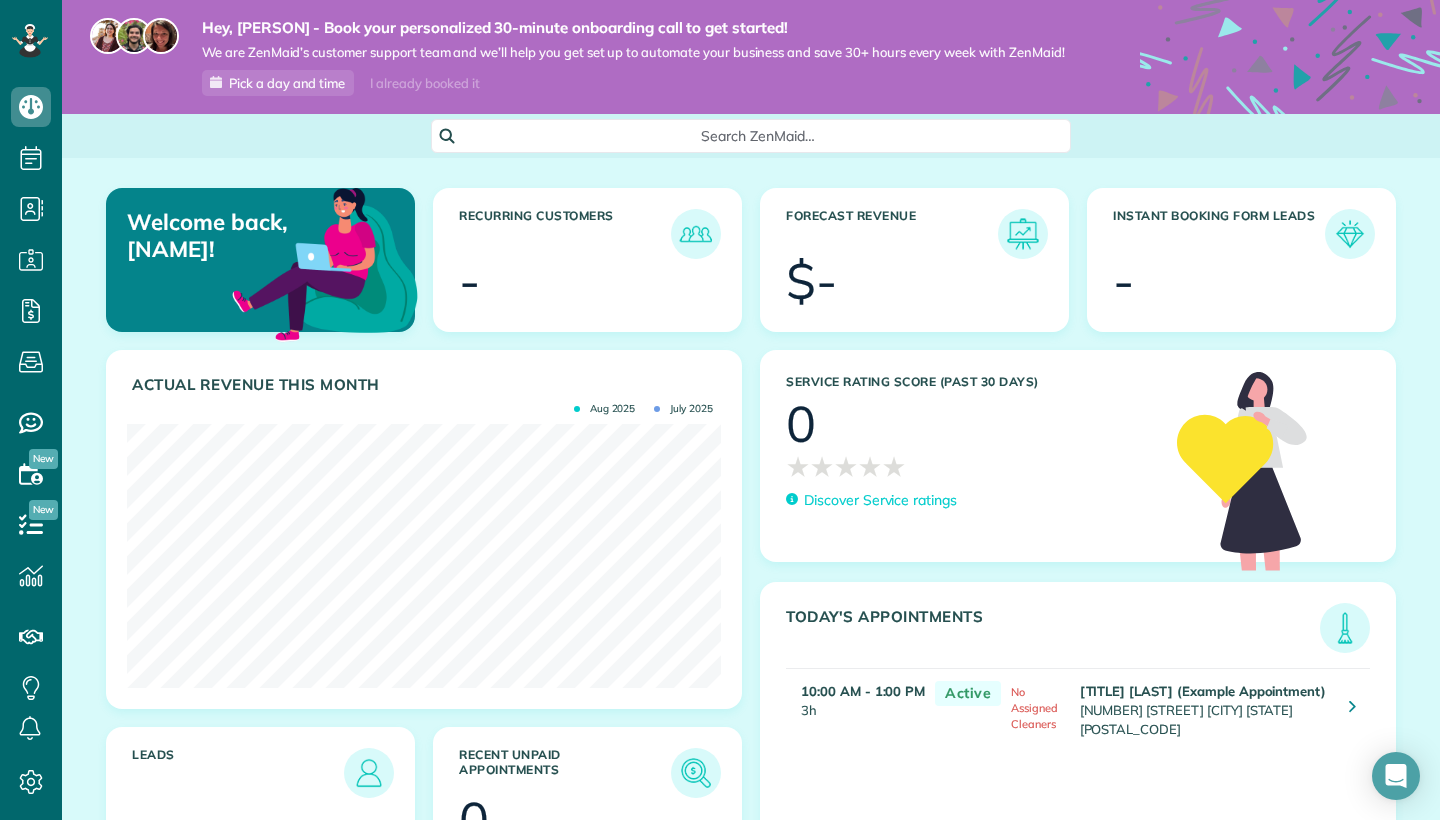 scroll, scrollTop: 0, scrollLeft: 0, axis: both 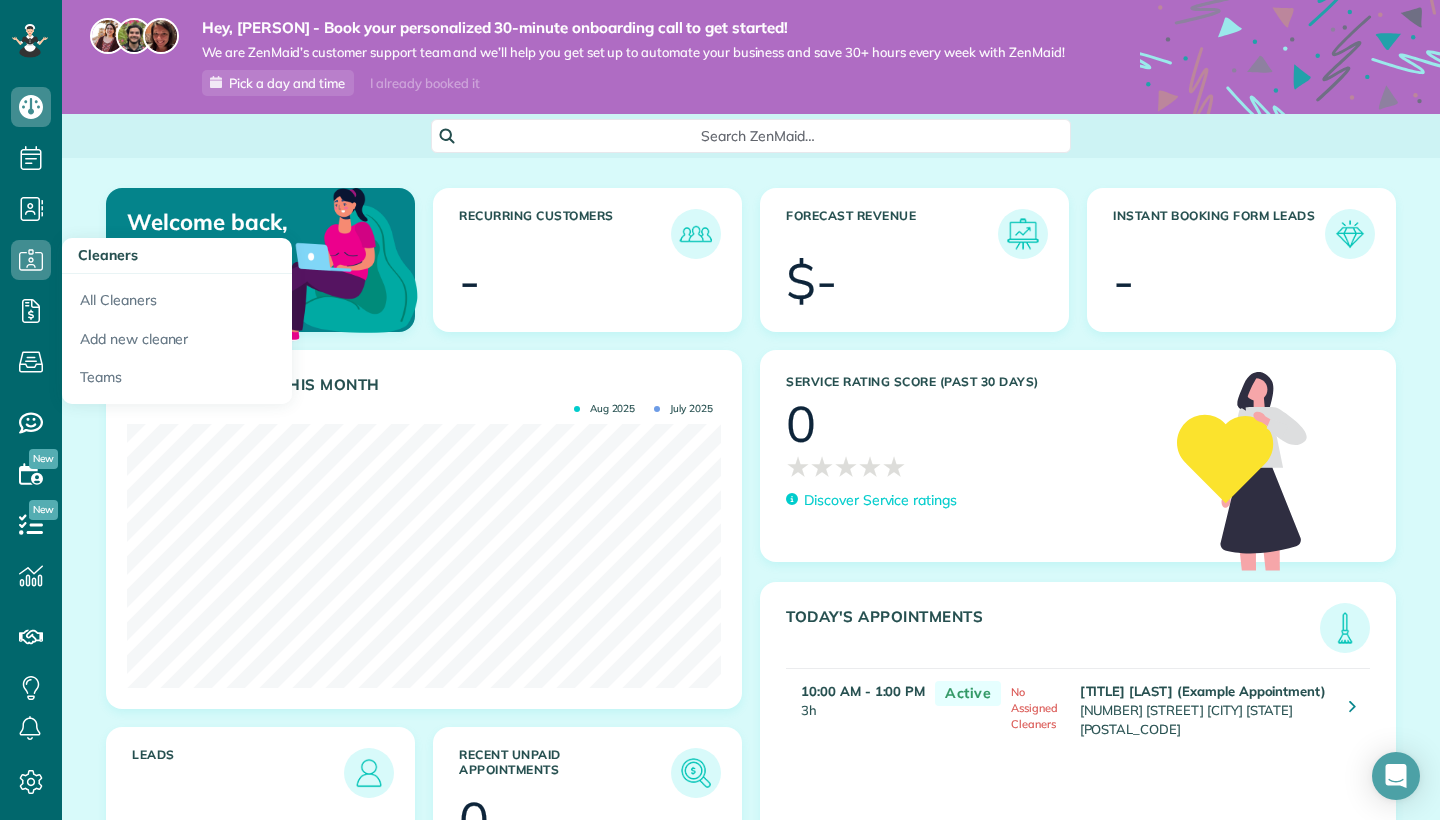 click 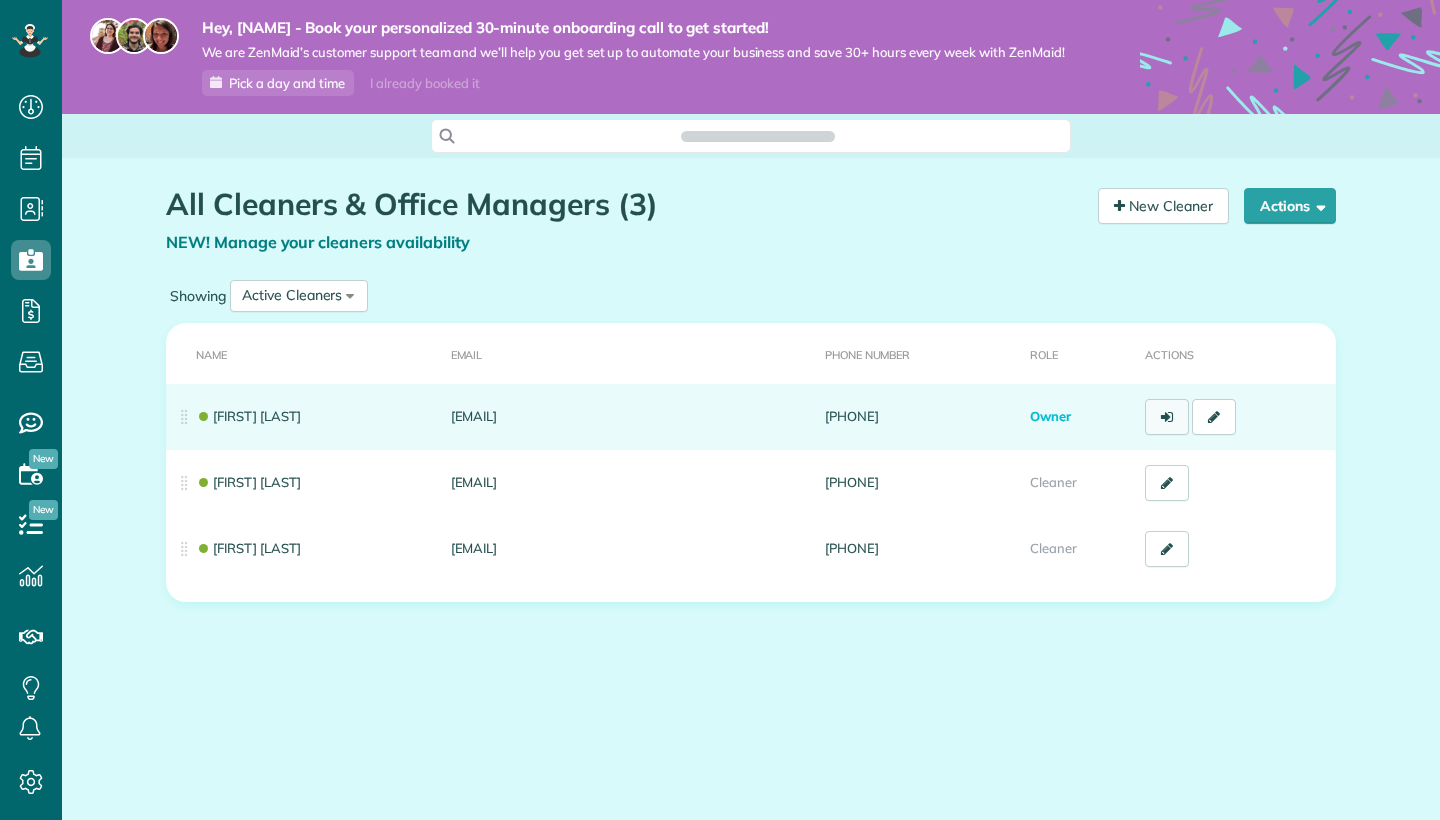 scroll, scrollTop: 0, scrollLeft: 0, axis: both 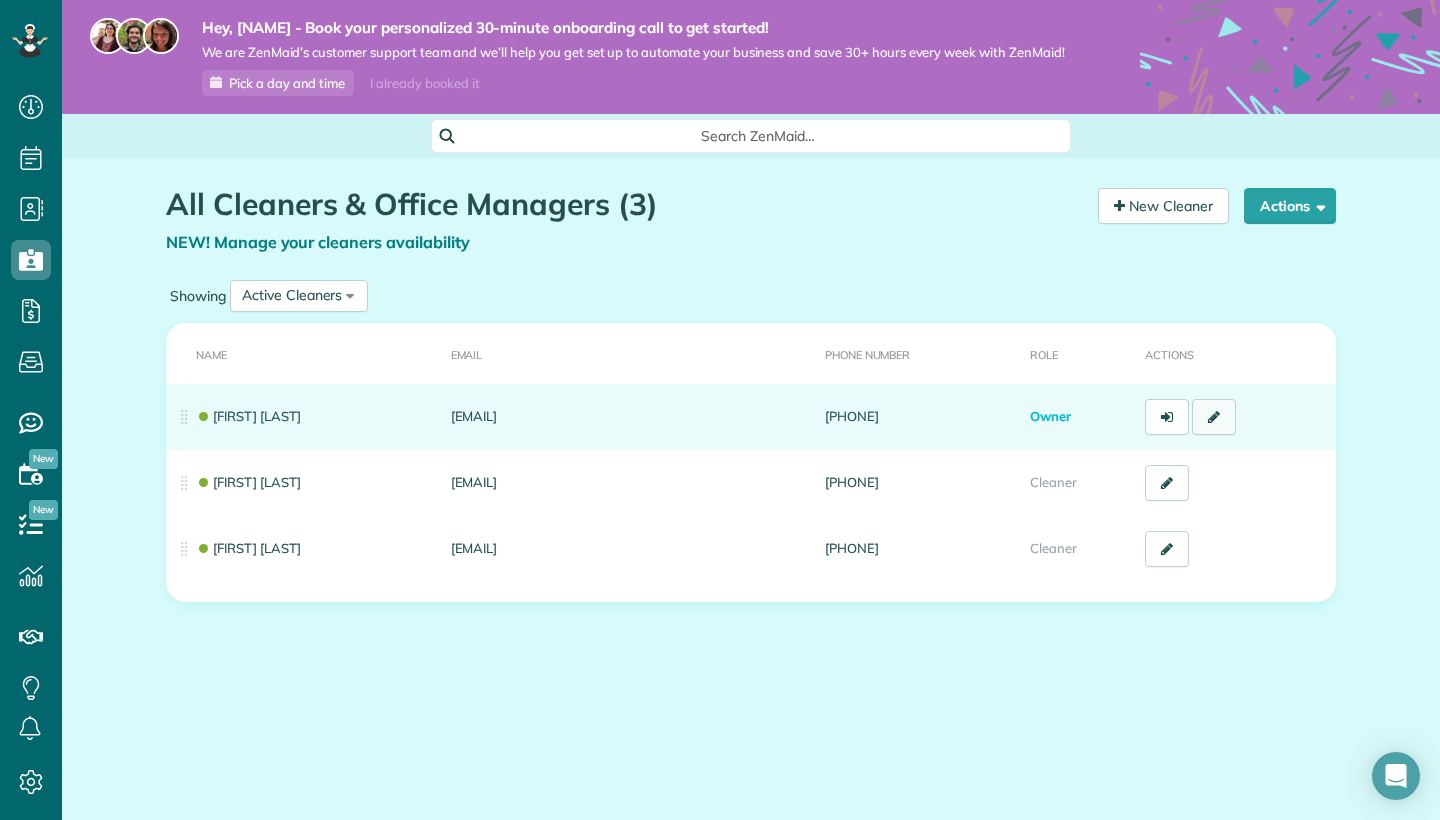 click at bounding box center (1214, 417) 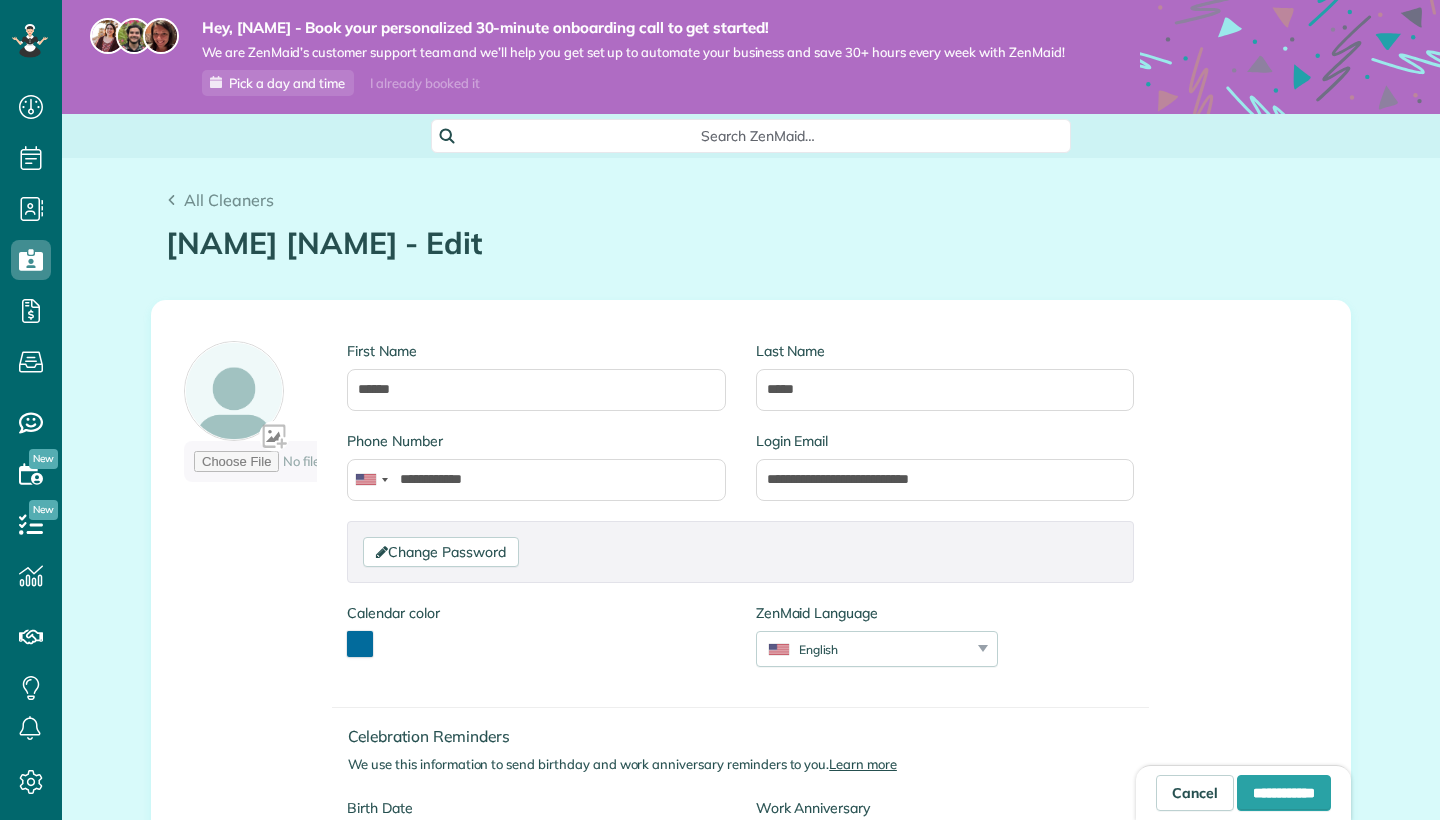 scroll, scrollTop: 0, scrollLeft: 0, axis: both 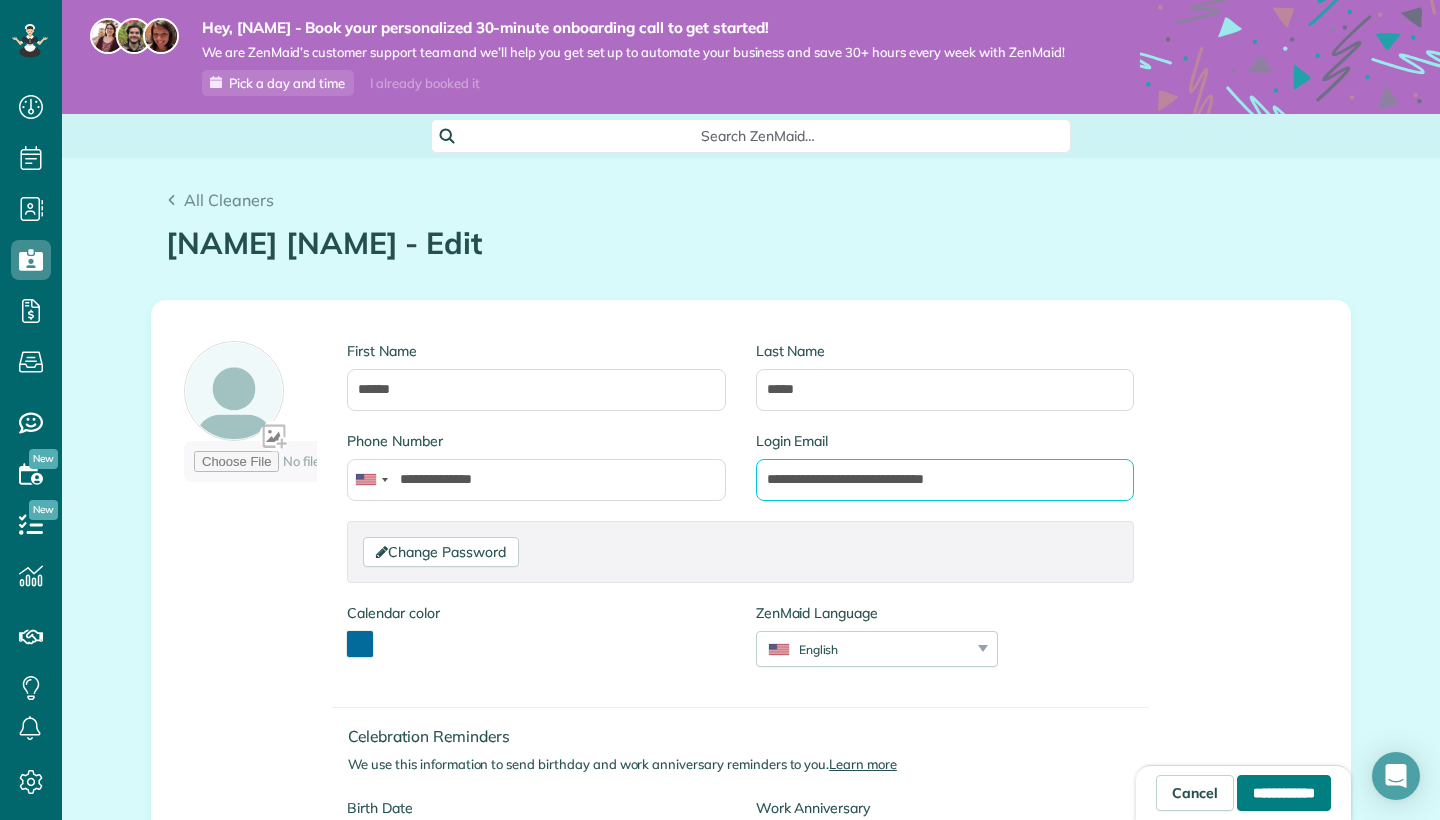 type on "**********" 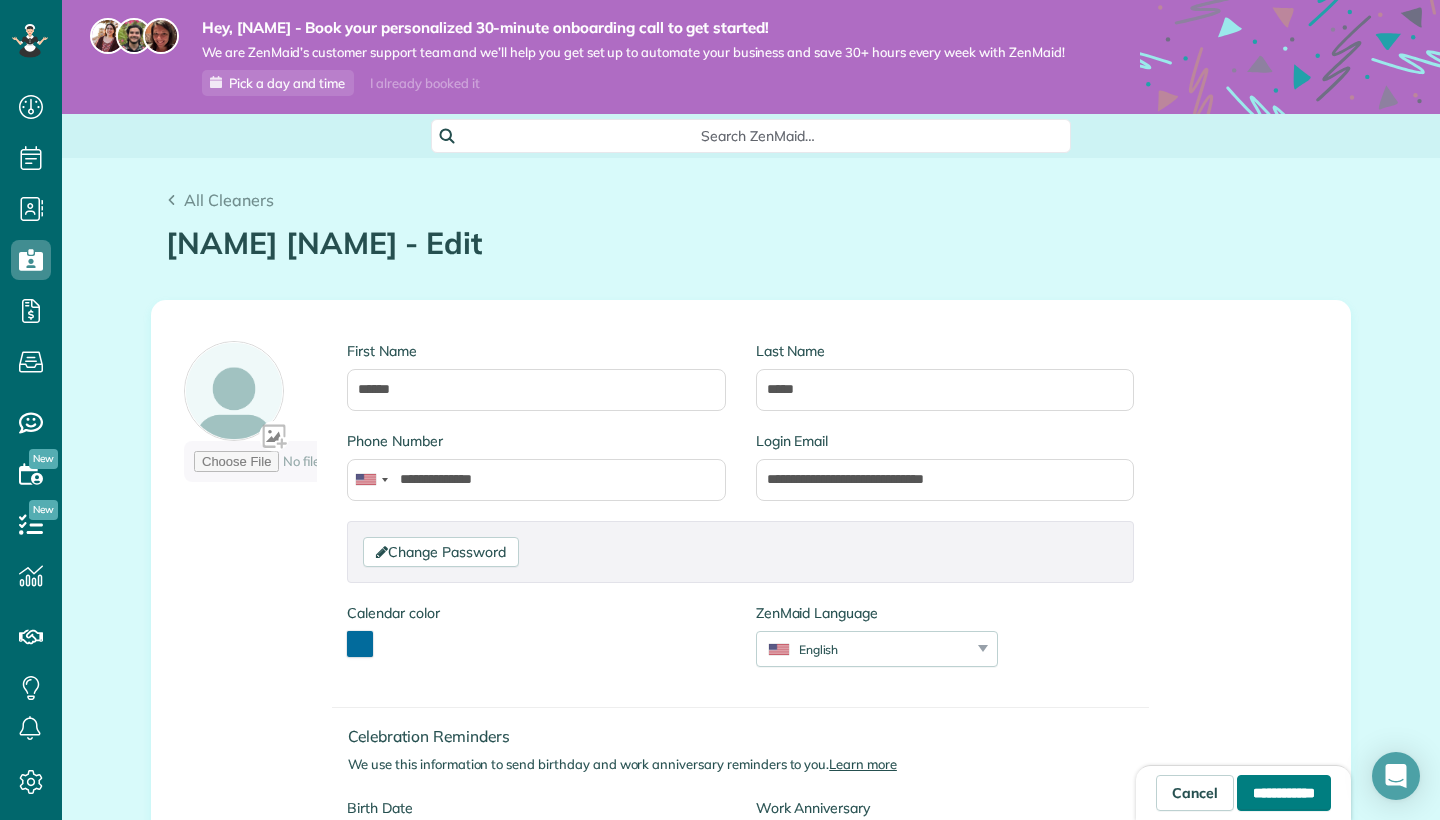click on "**********" at bounding box center [1284, 793] 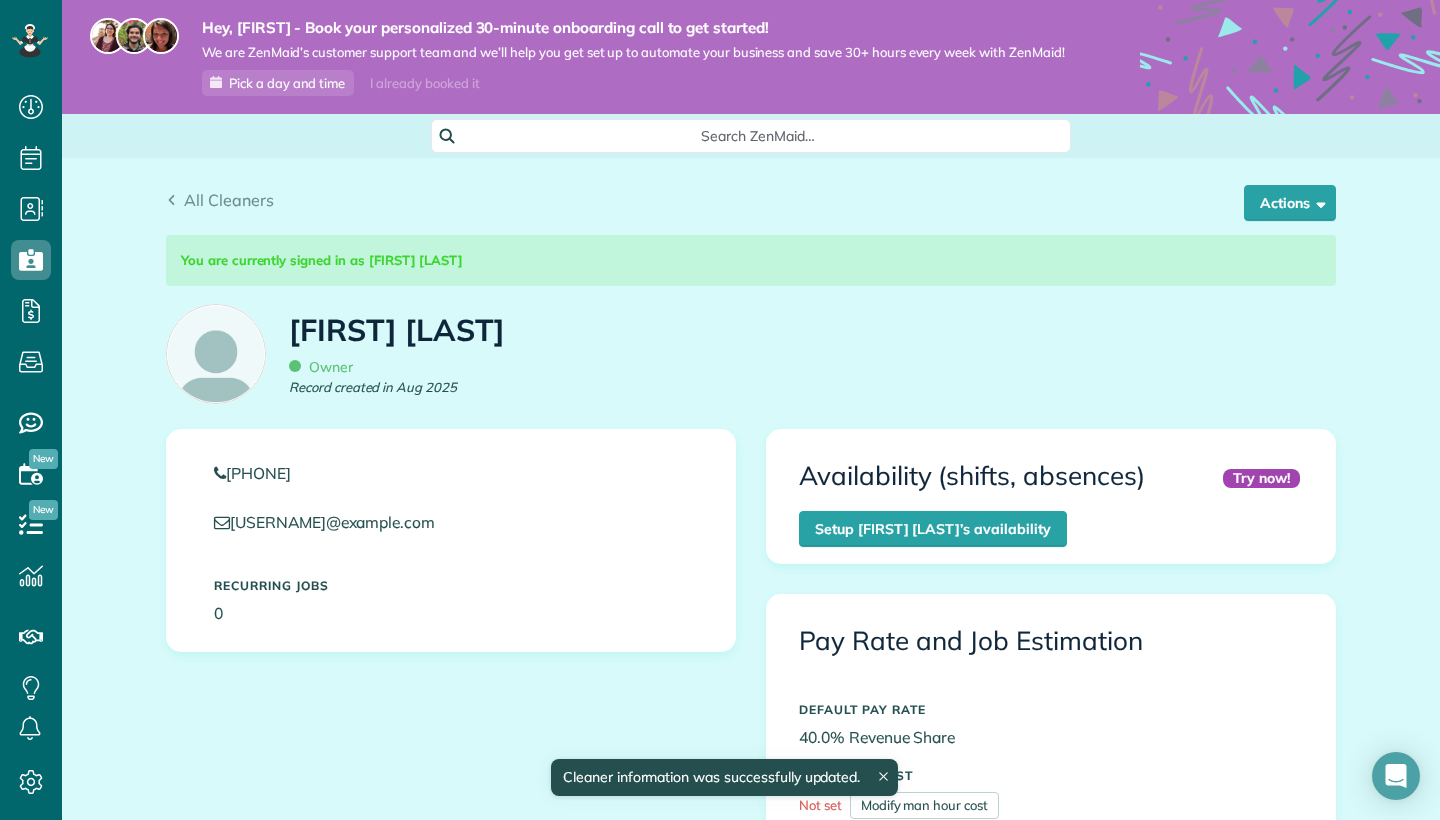 scroll, scrollTop: 0, scrollLeft: 0, axis: both 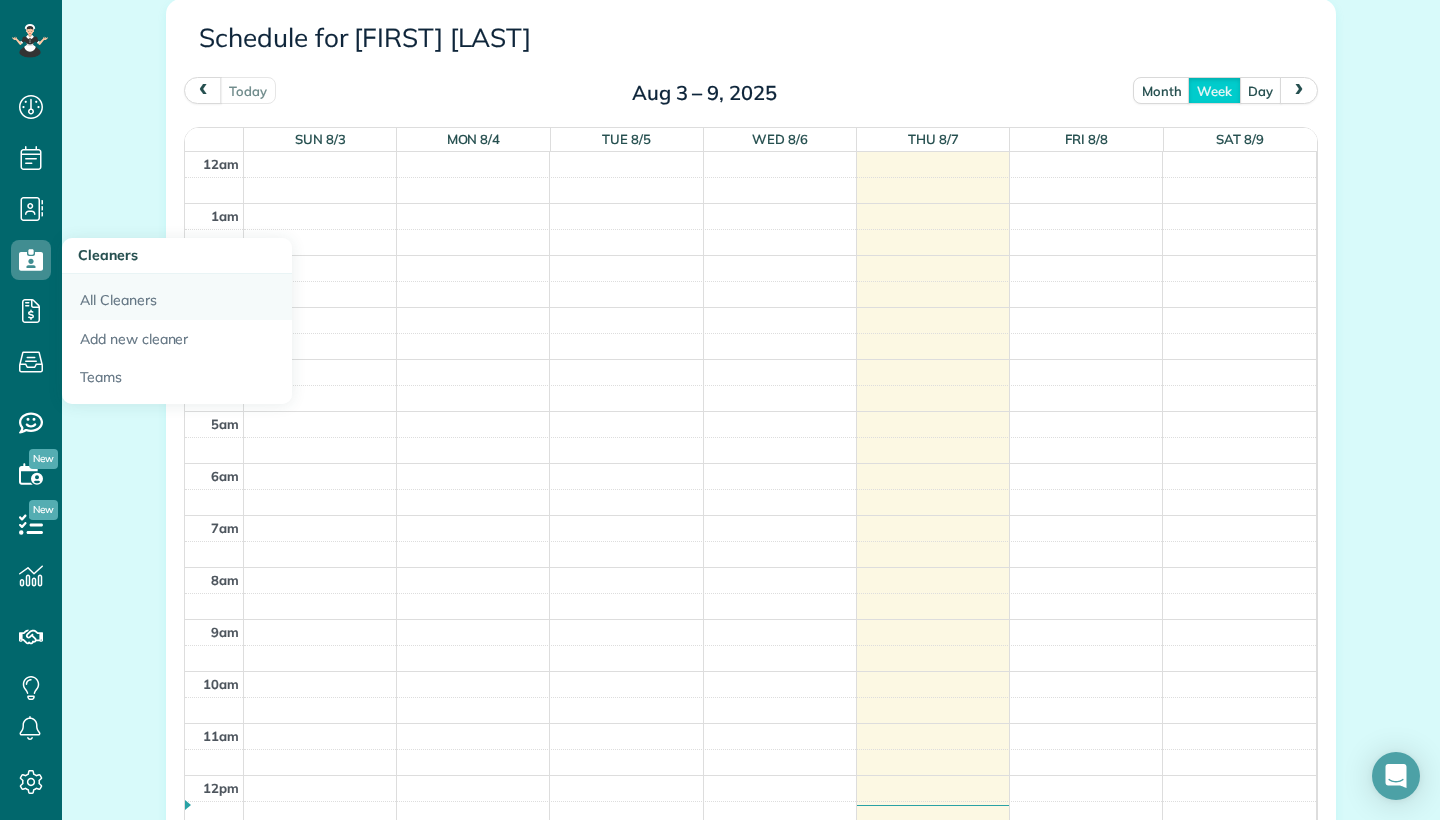 click on "All Cleaners" at bounding box center [177, 297] 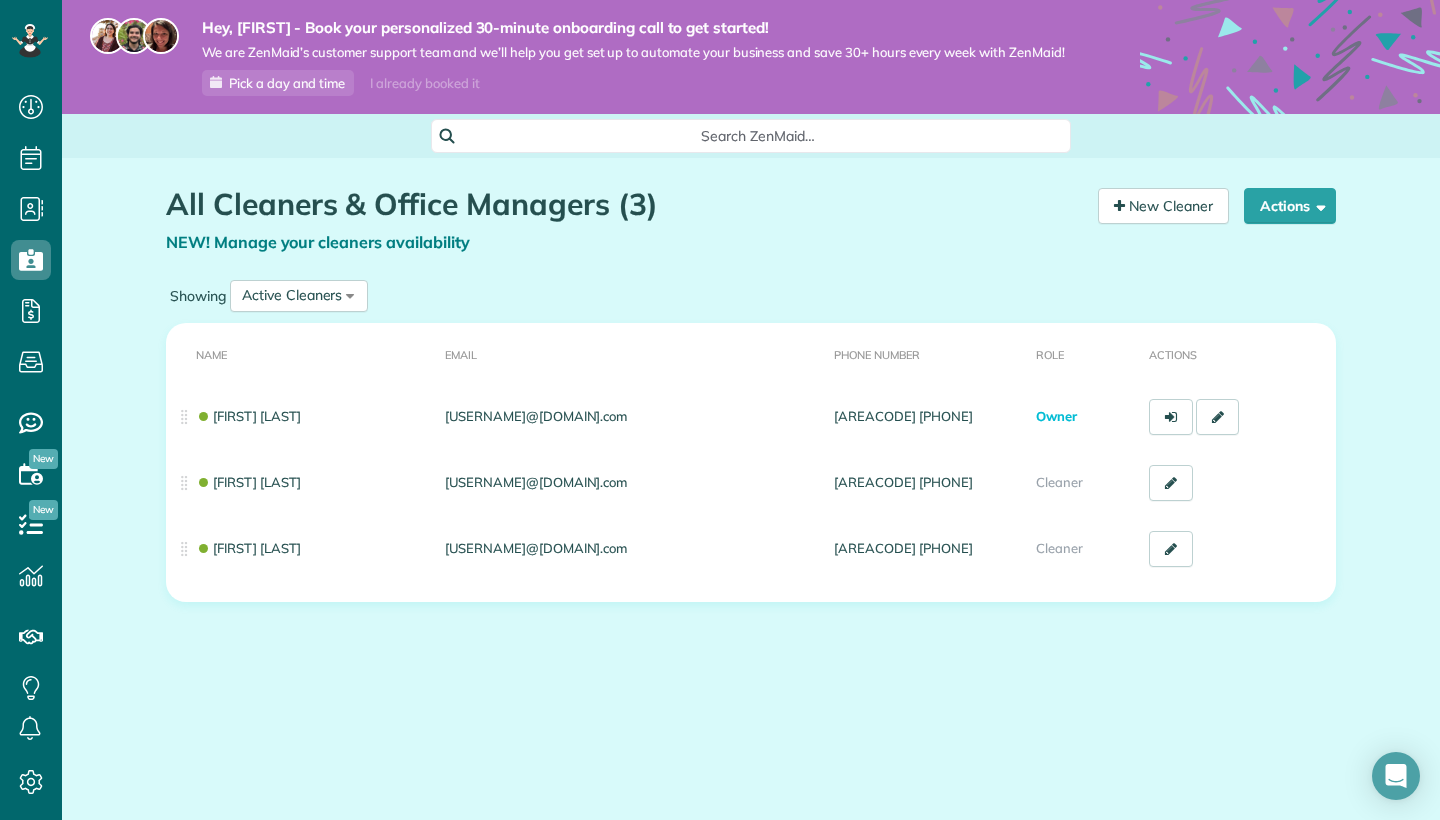 scroll, scrollTop: 0, scrollLeft: 0, axis: both 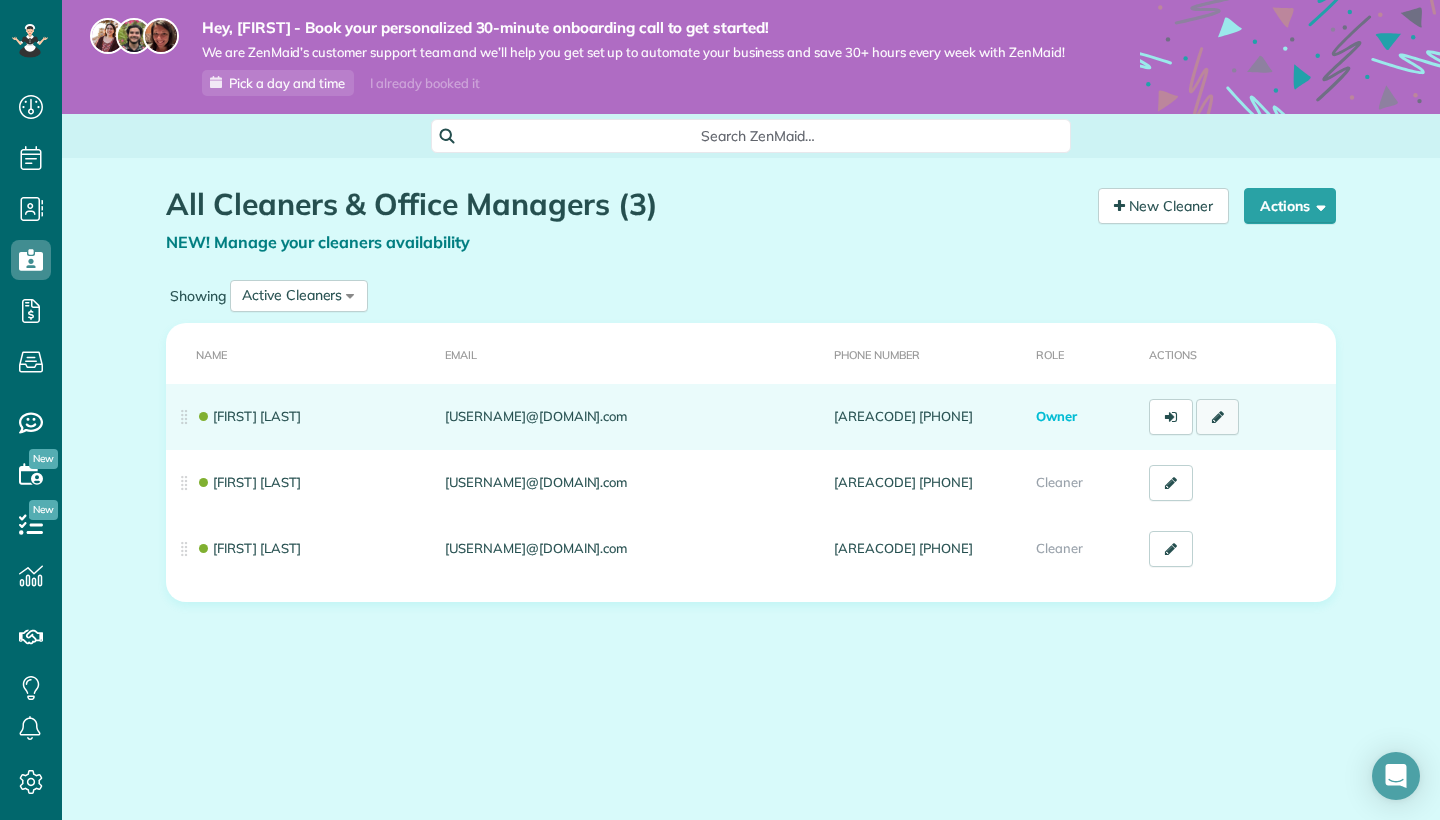 click at bounding box center [1218, 417] 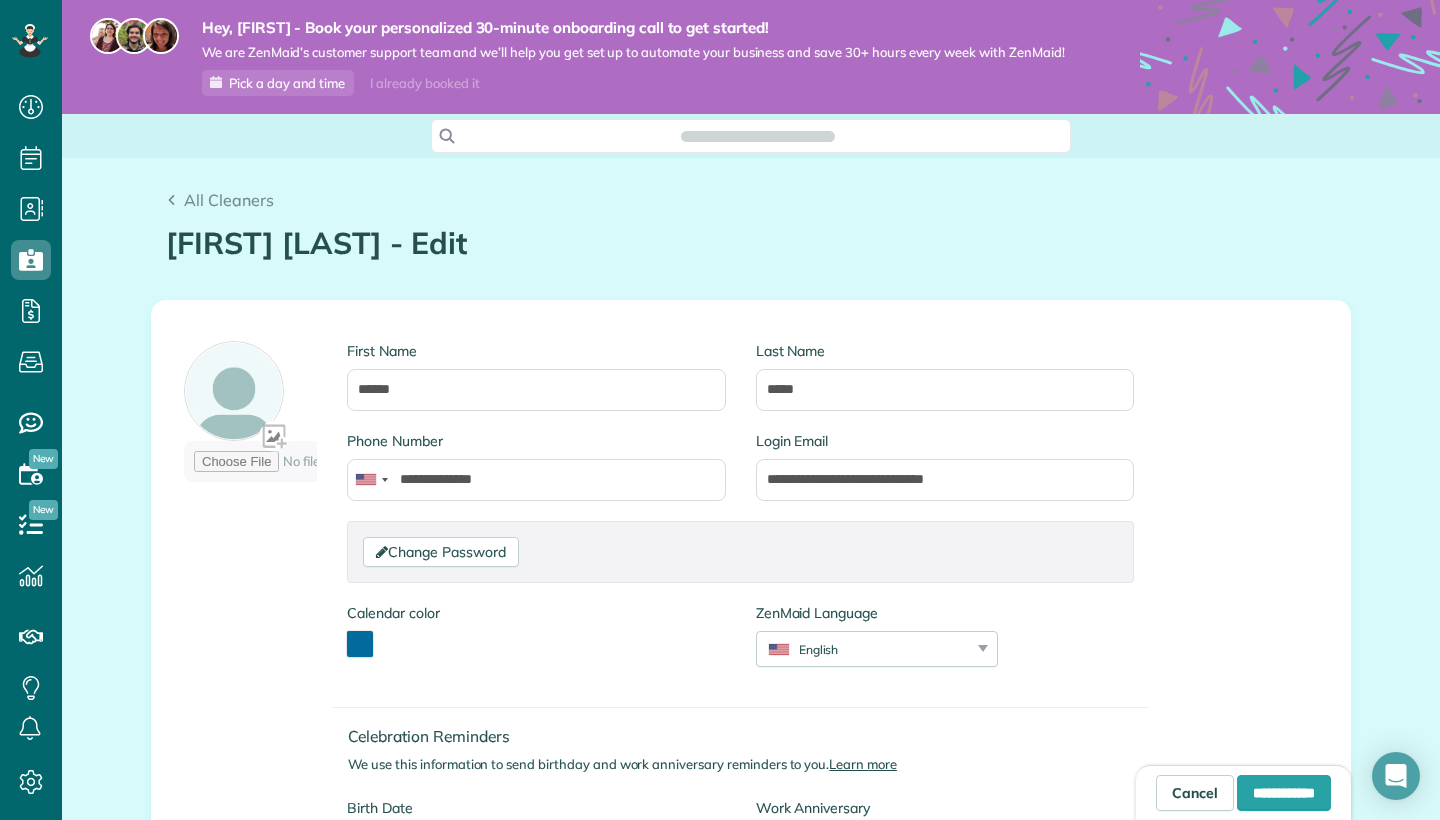 scroll, scrollTop: 0, scrollLeft: 0, axis: both 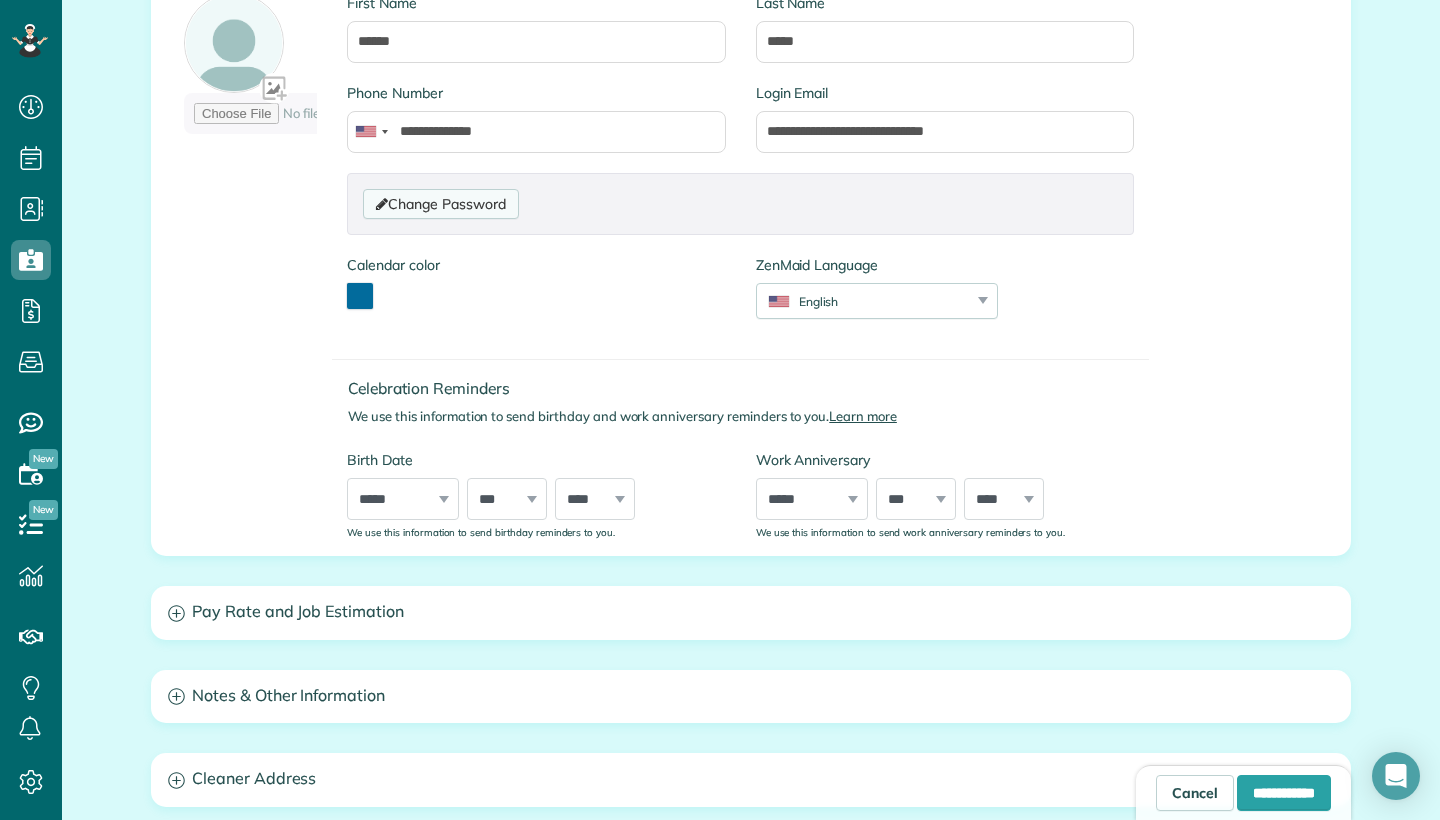 click on "Change Password" at bounding box center [440, 204] 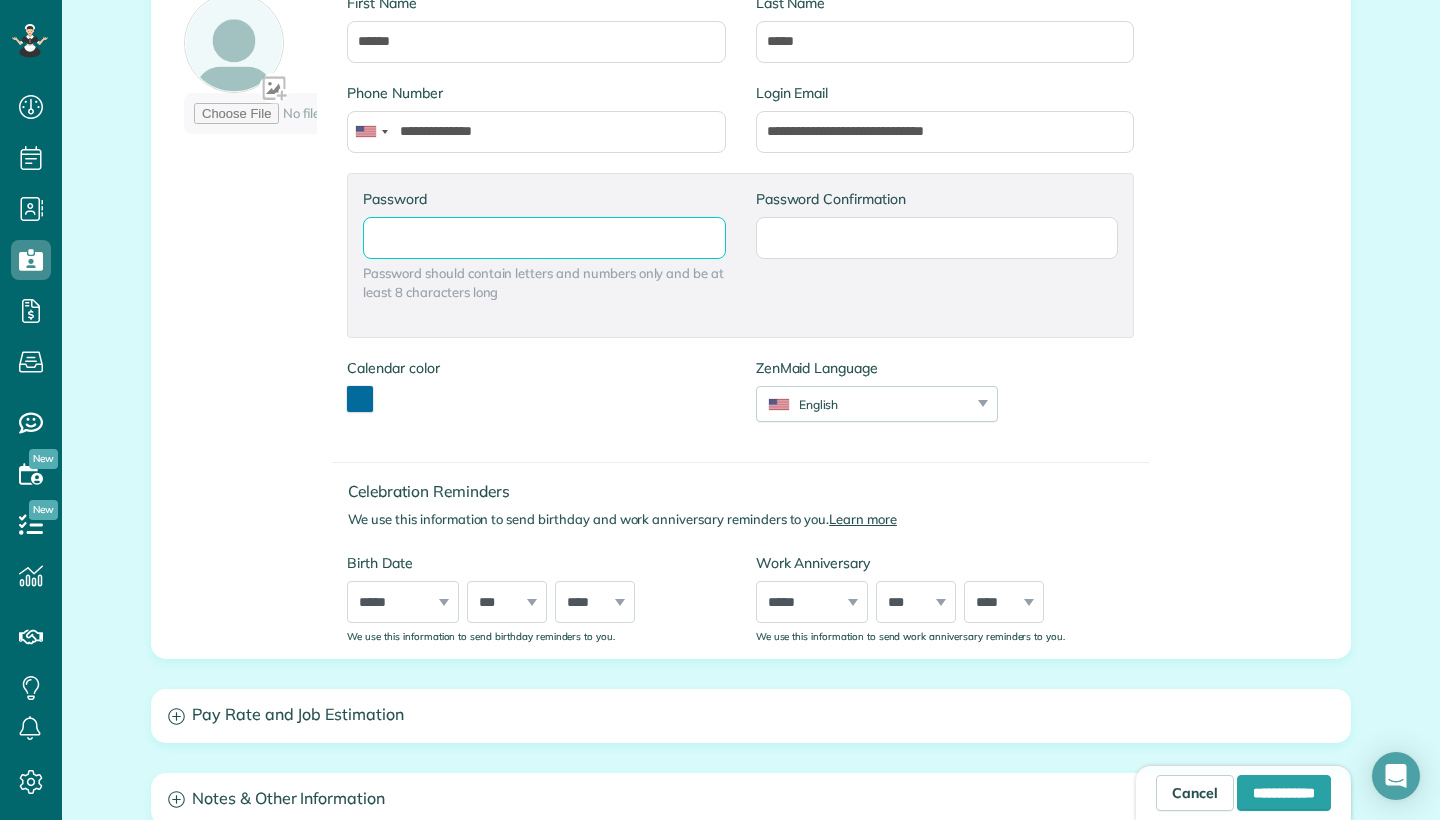 click on "Password" at bounding box center [0, 0] 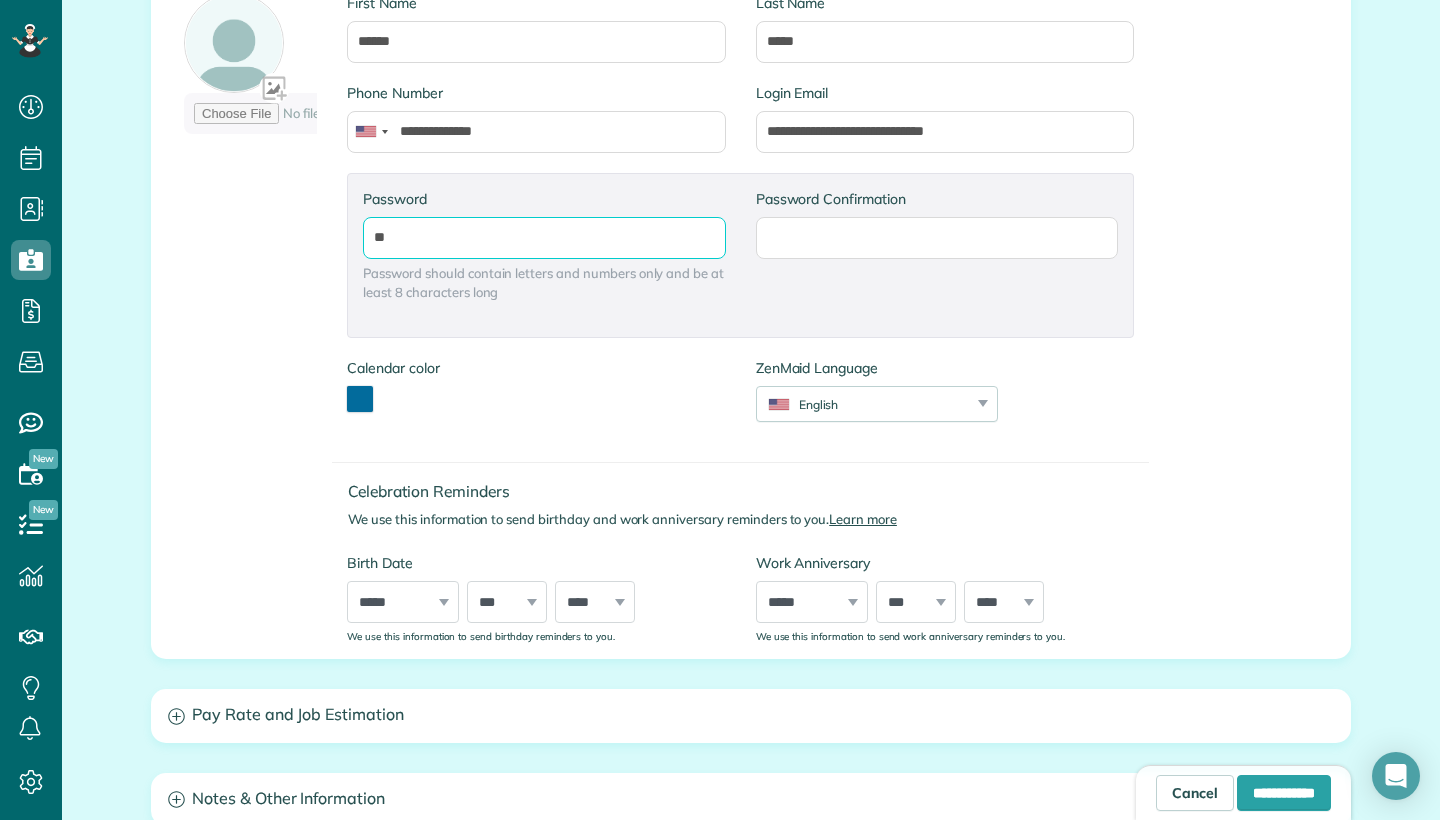 type on "*" 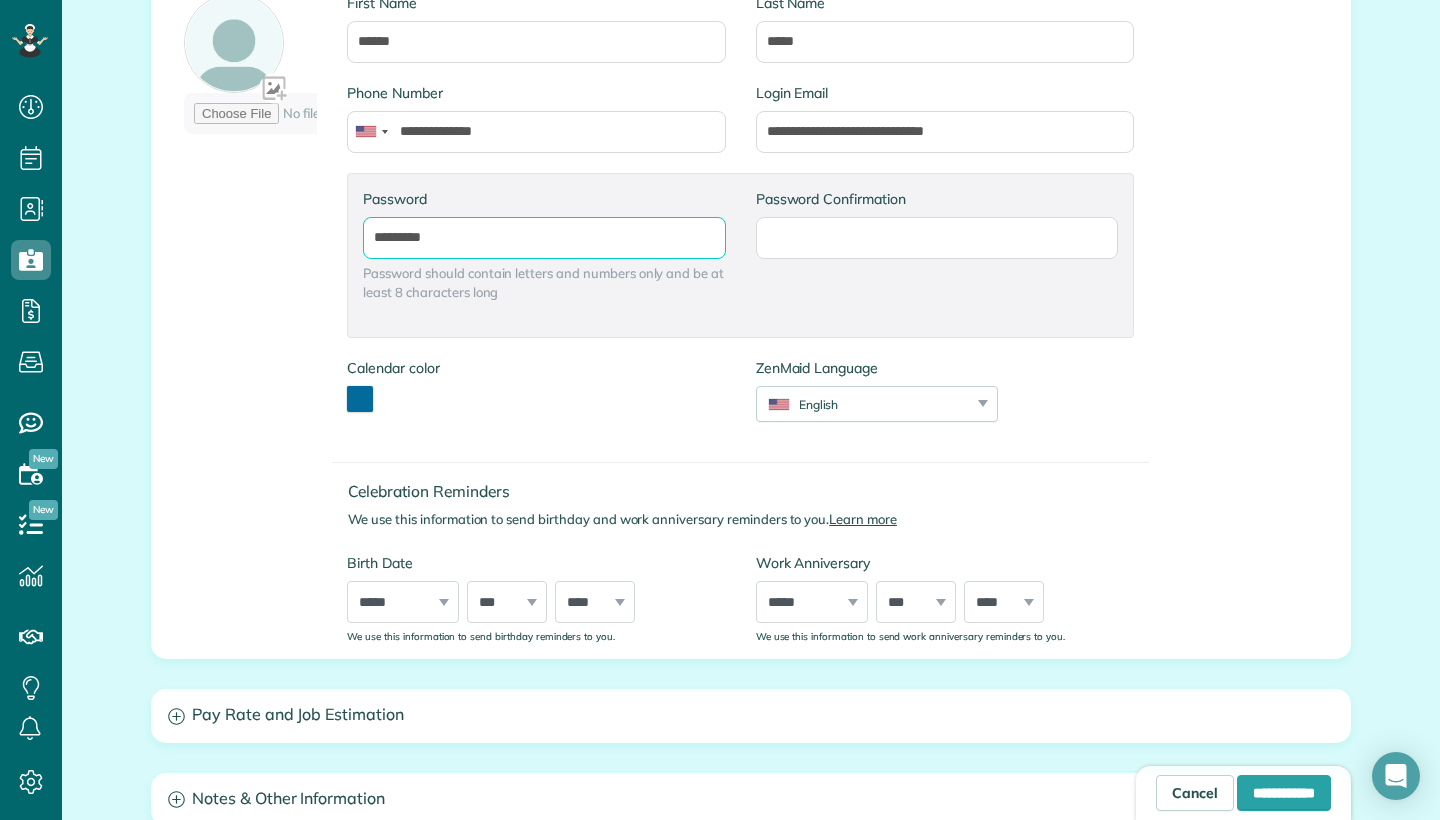 type on "*********" 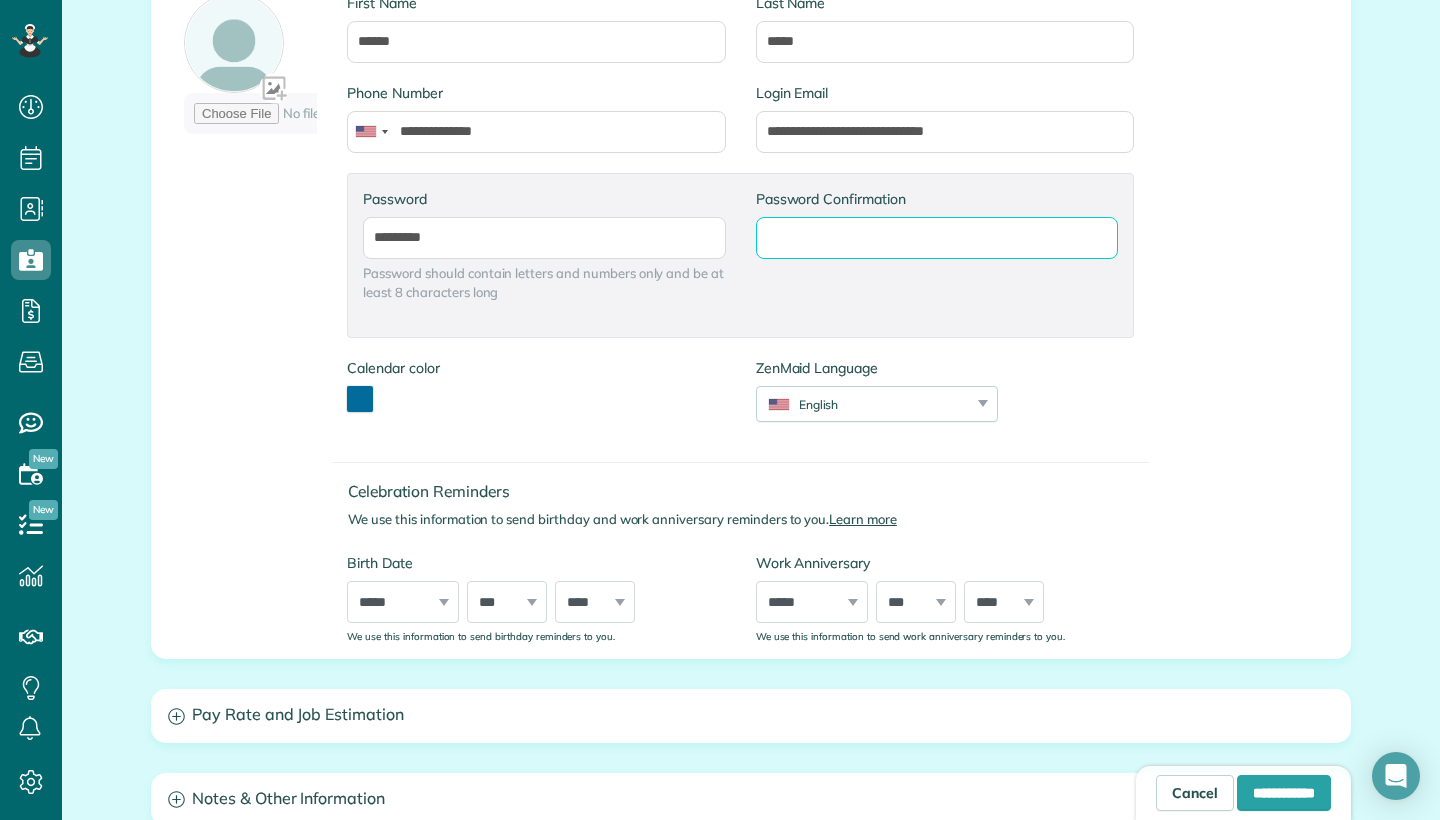 click on "Password Confirmation" at bounding box center [0, 0] 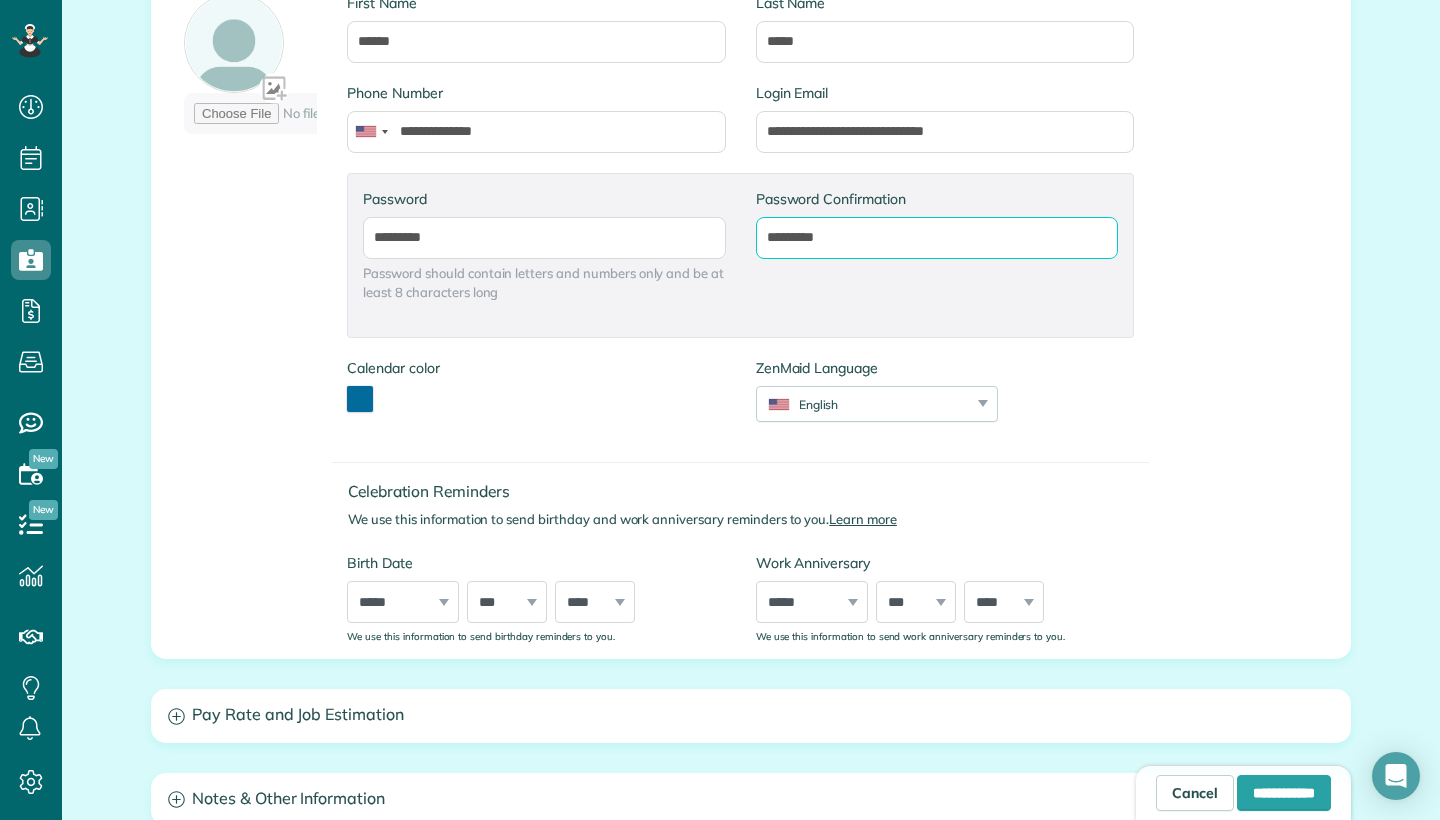 type on "*********" 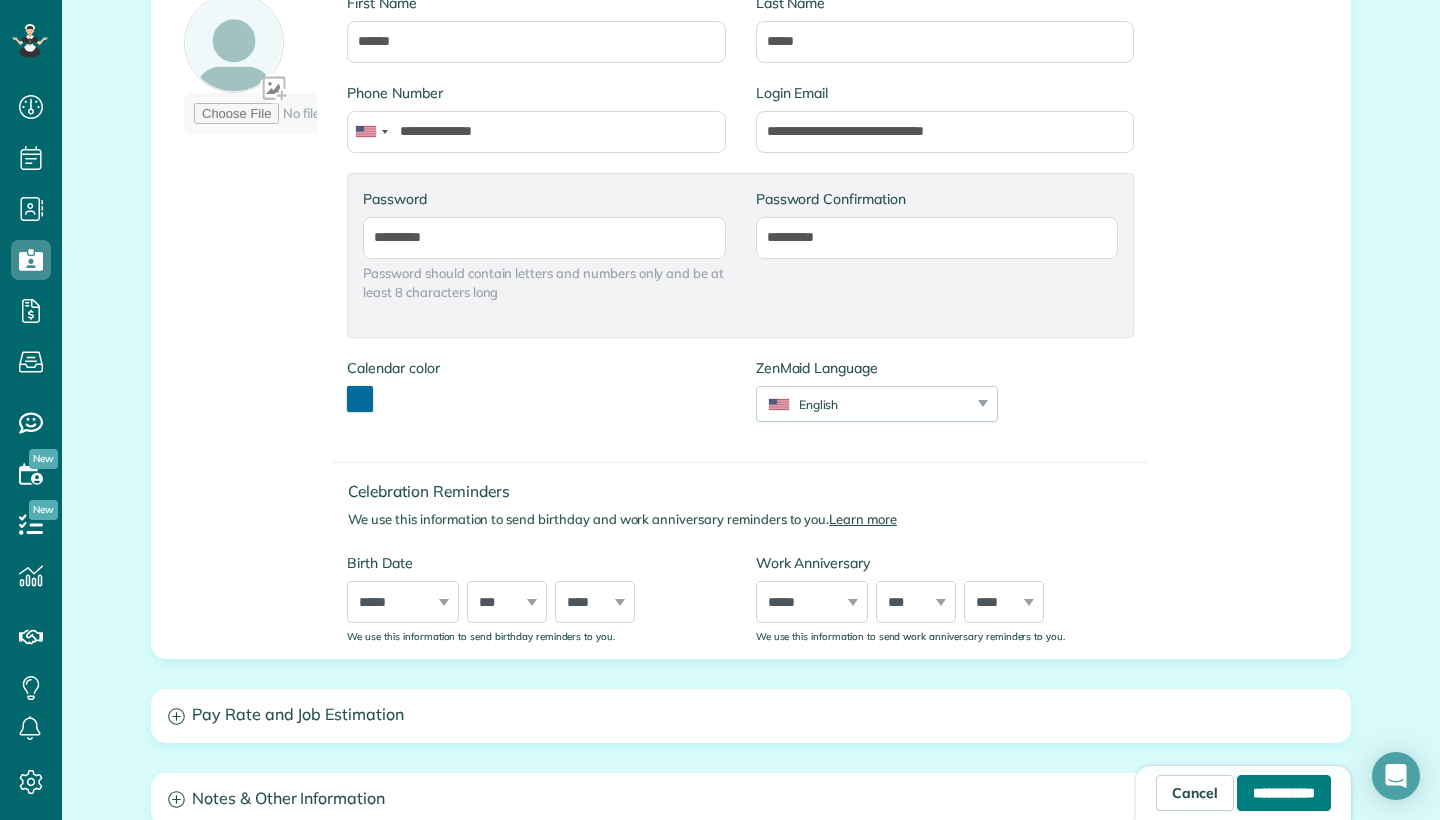 click on "**********" at bounding box center [1284, 793] 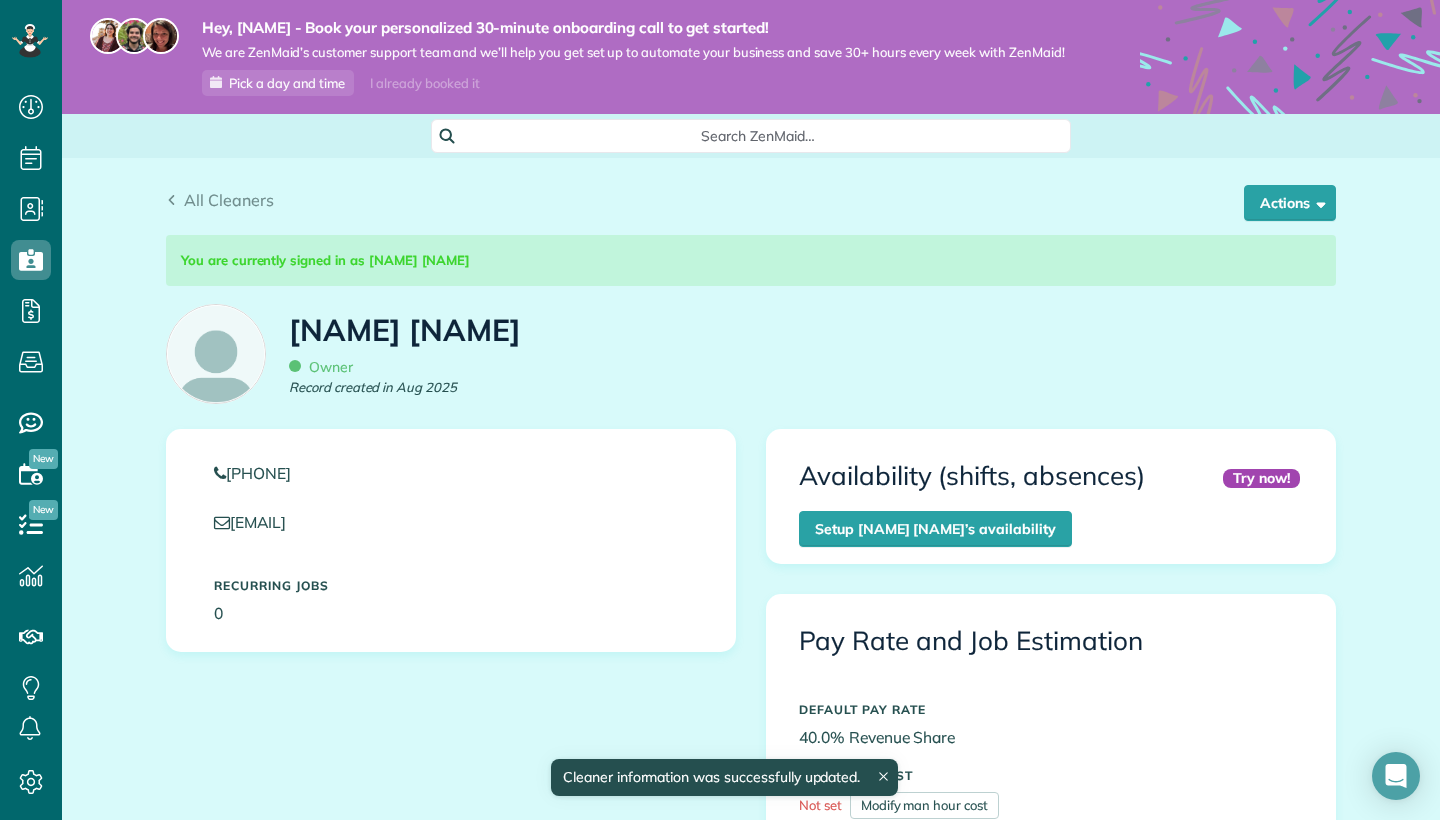 scroll, scrollTop: 0, scrollLeft: 0, axis: both 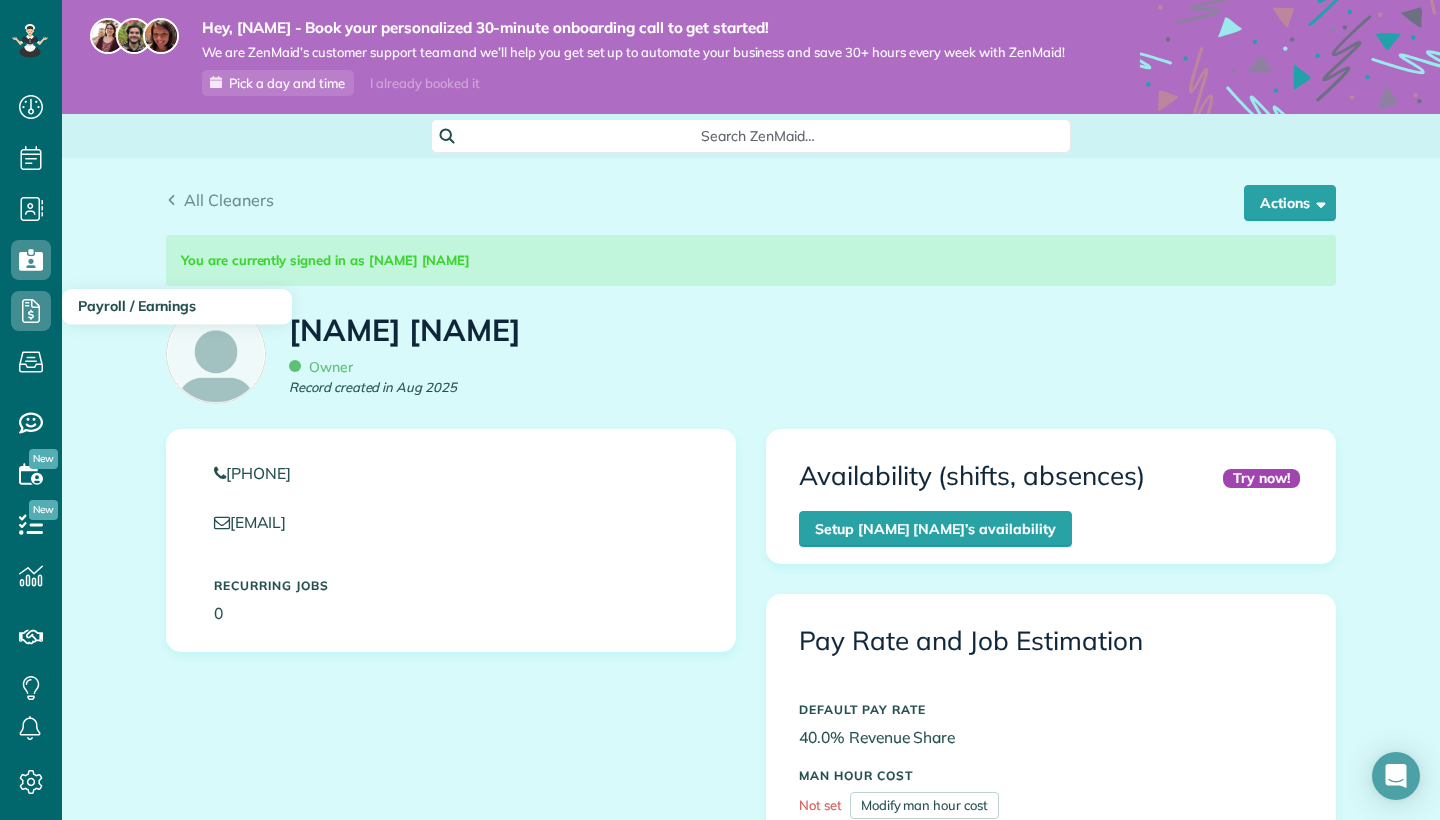 click 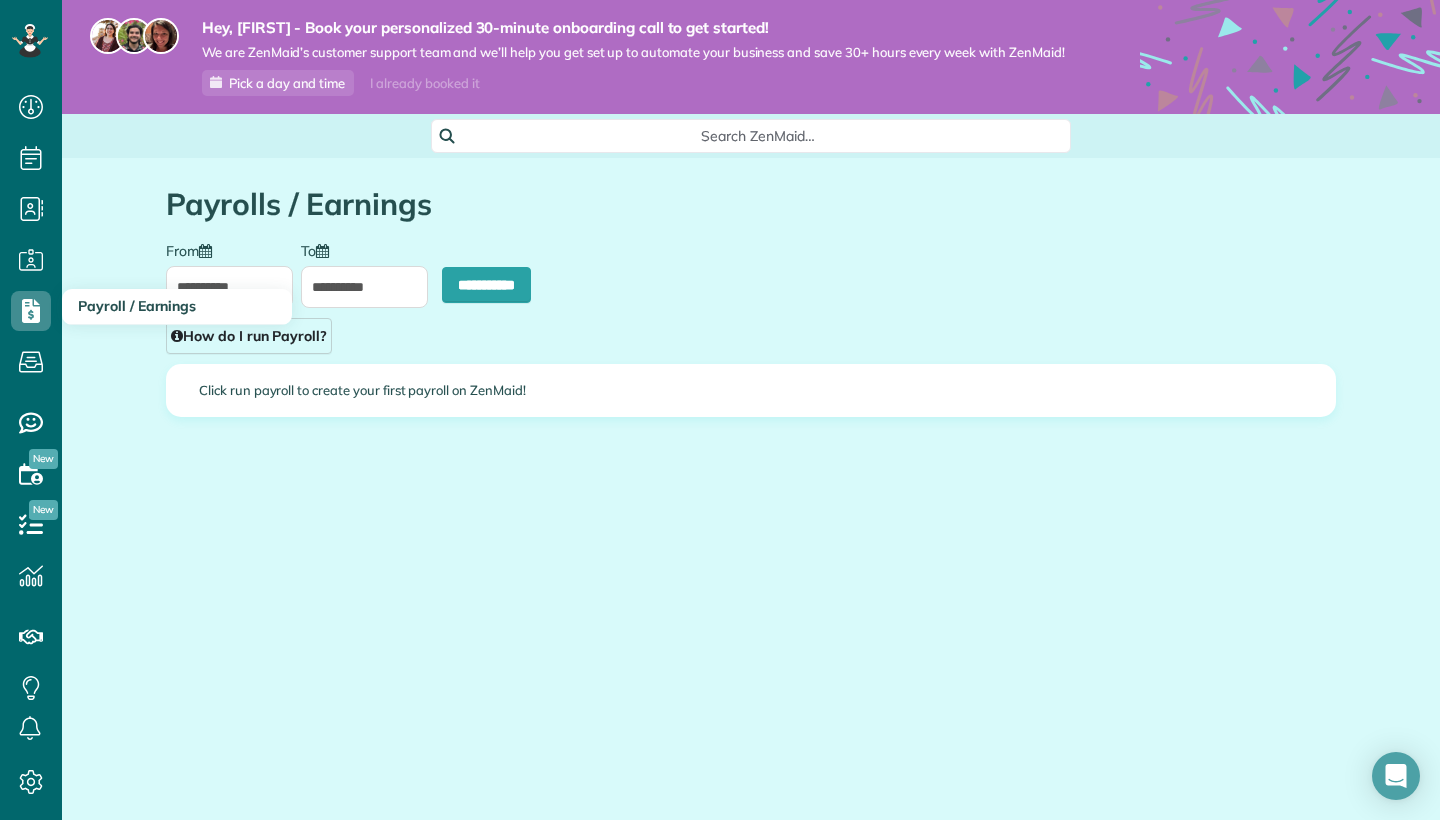 scroll, scrollTop: 0, scrollLeft: 0, axis: both 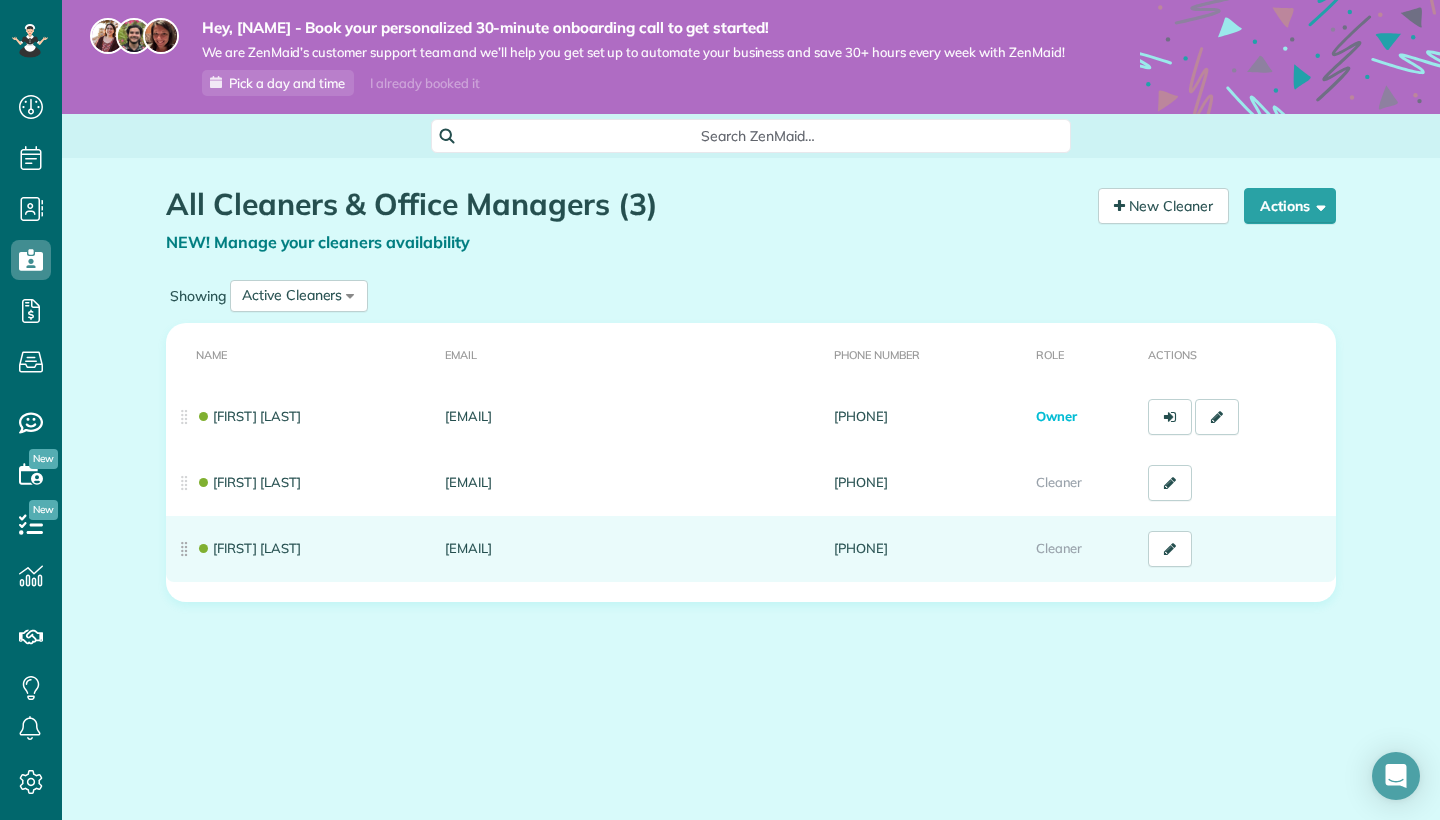 click on "JJ Maldonado" at bounding box center [301, 549] 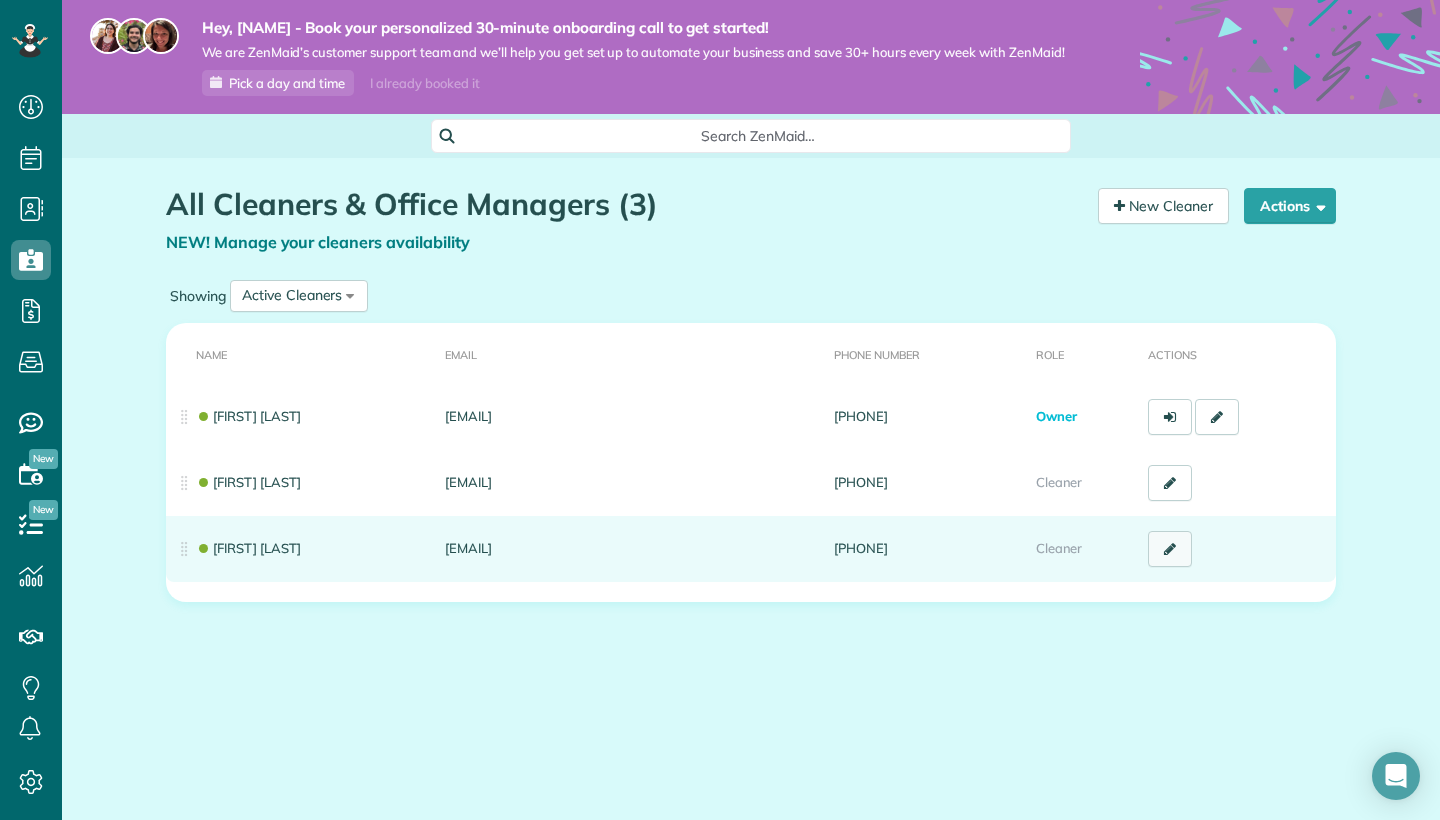 click at bounding box center [1170, 549] 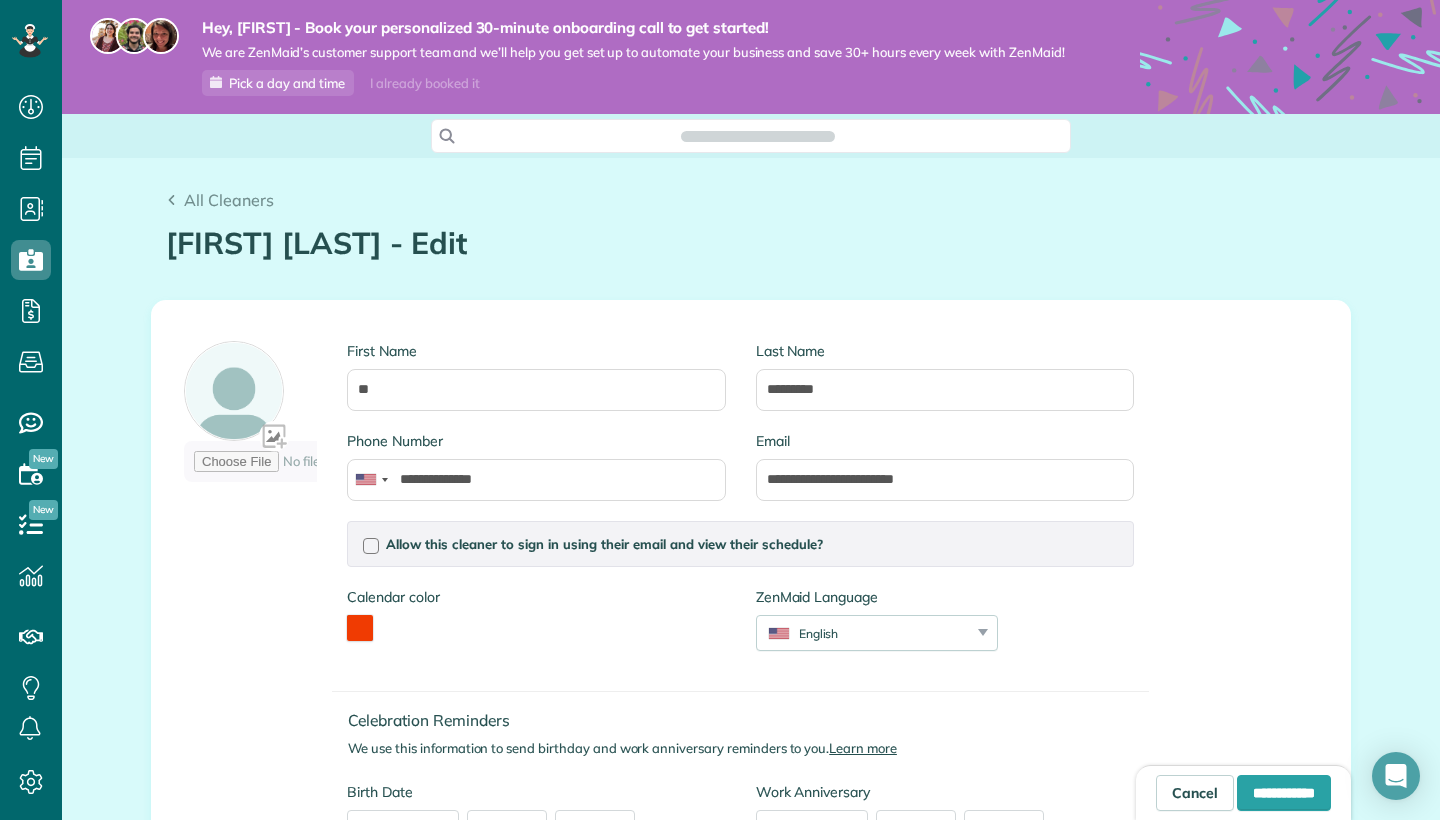 scroll, scrollTop: 0, scrollLeft: 0, axis: both 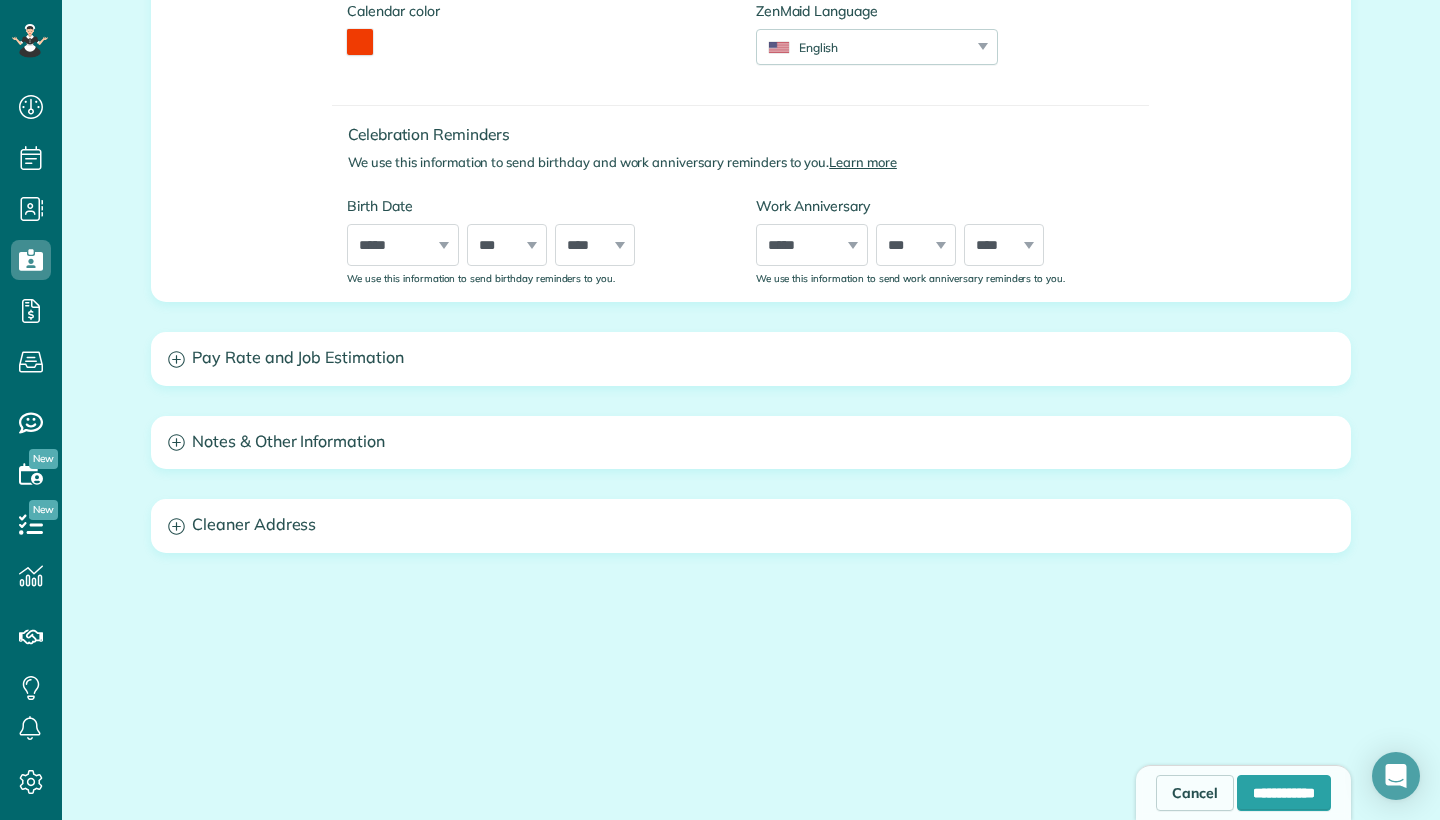 click on "Pay Rate and Job Estimation" at bounding box center [751, 358] 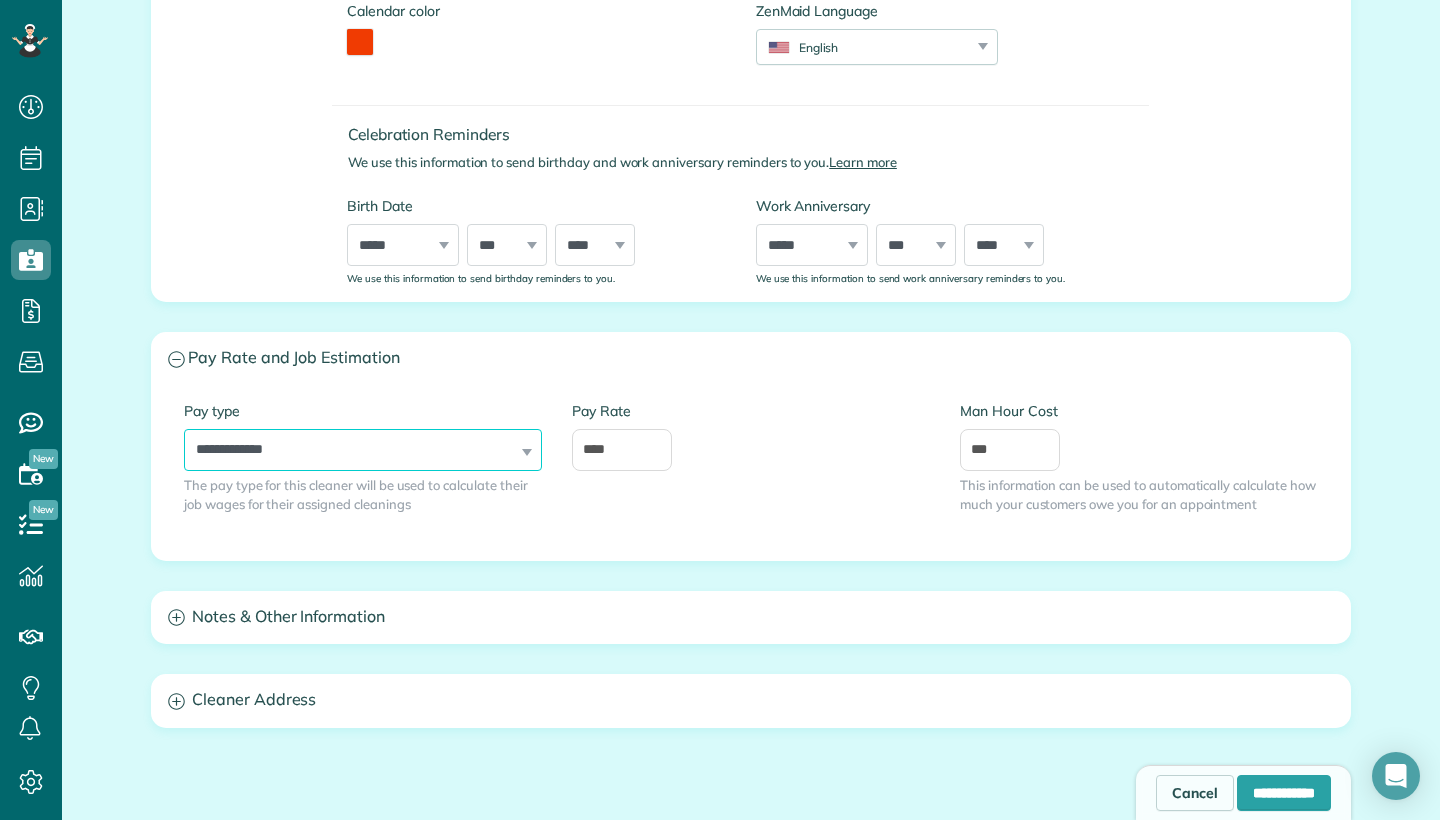 select on "******" 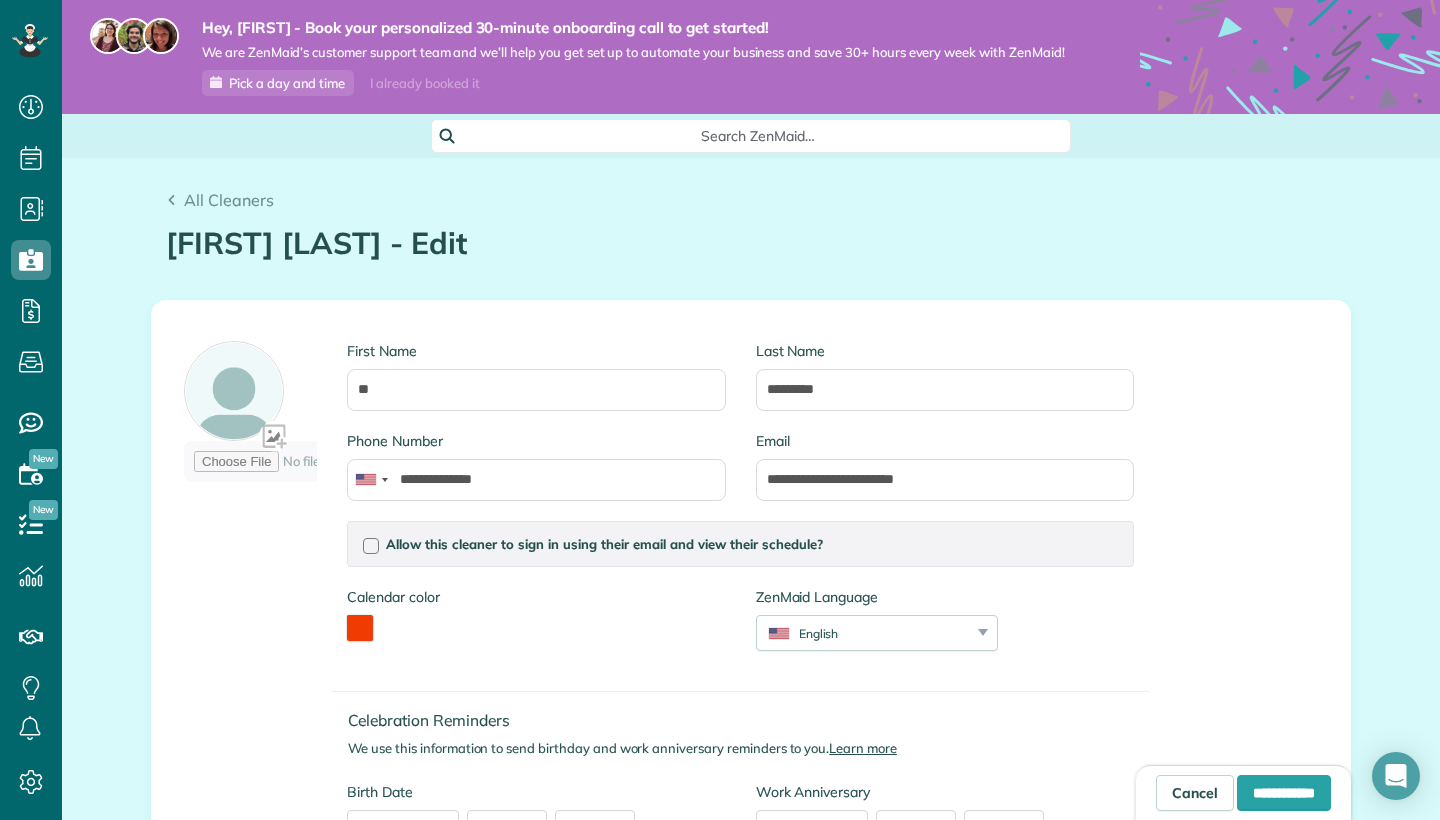 scroll, scrollTop: 0, scrollLeft: 0, axis: both 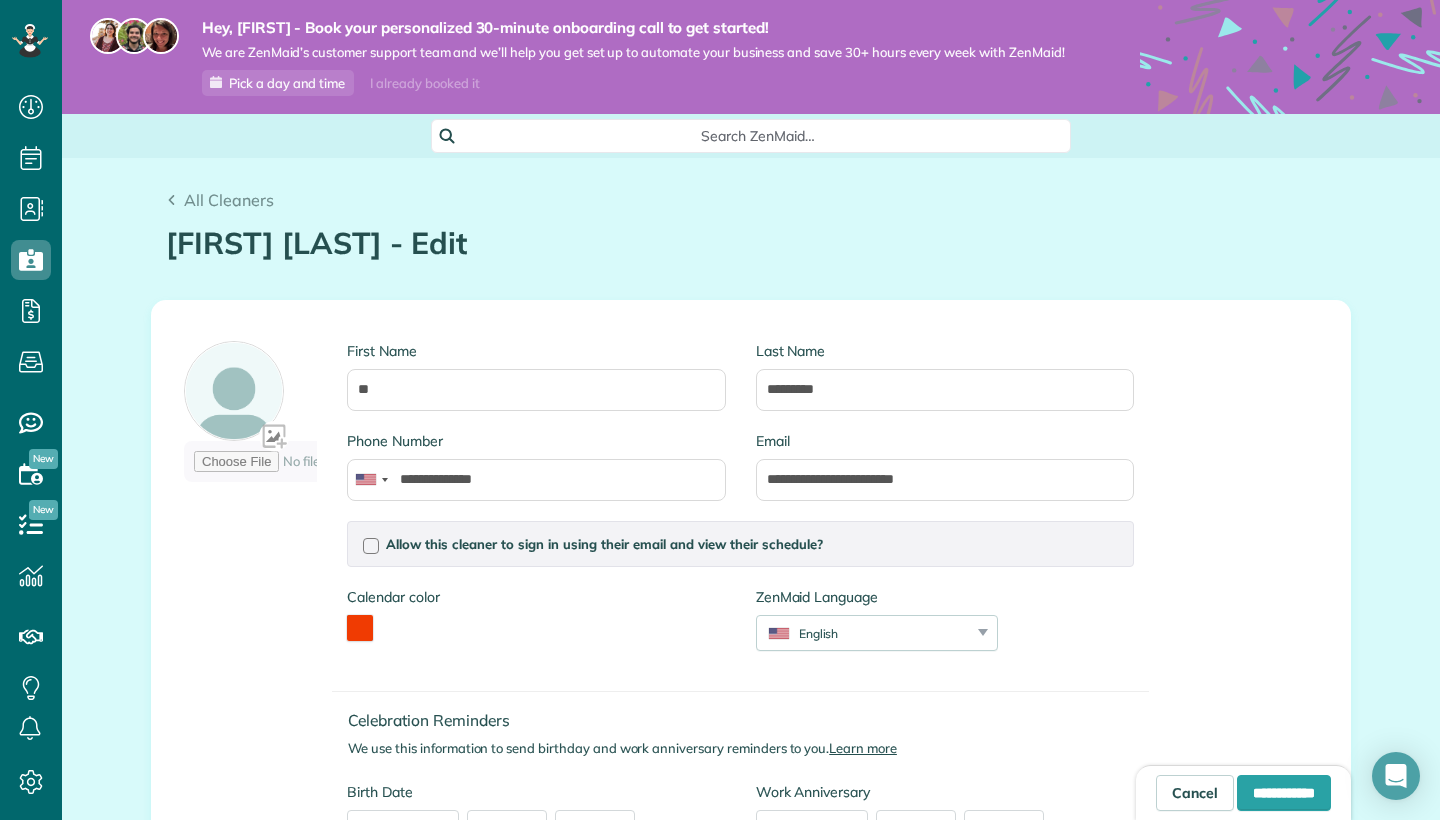 click on "JJ Maldonado - Edit" at bounding box center [751, 243] 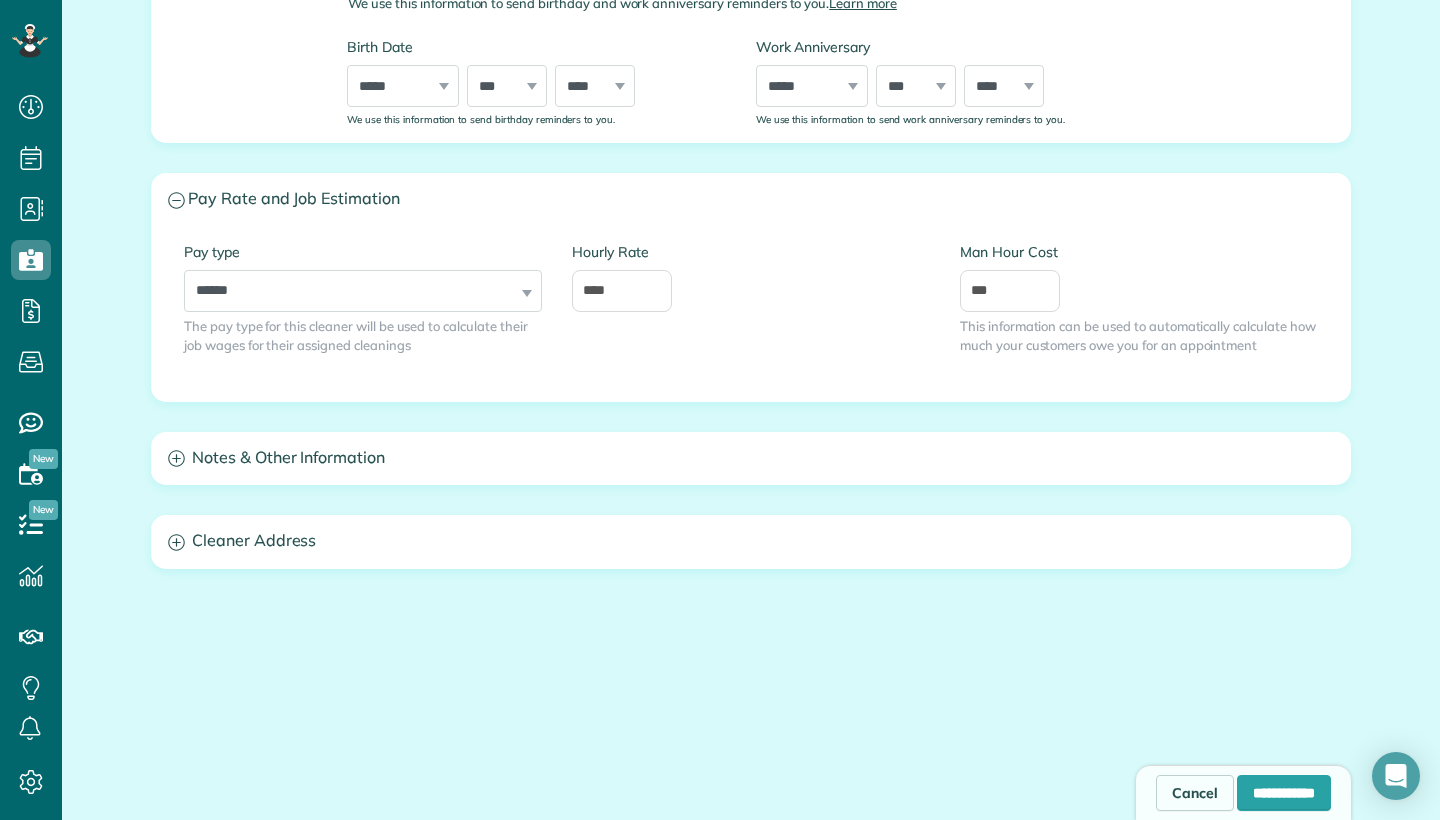 scroll, scrollTop: 758, scrollLeft: 0, axis: vertical 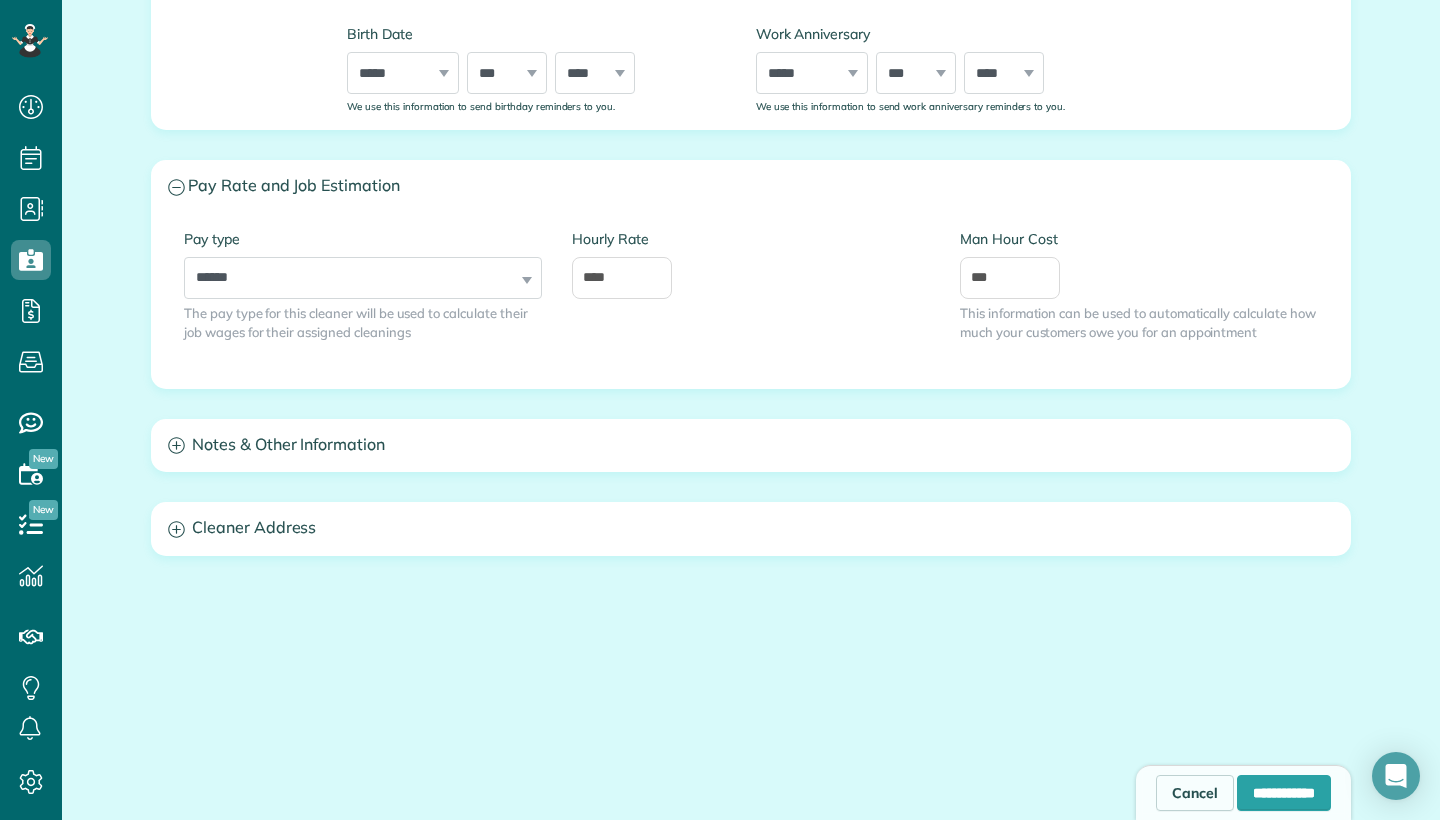 click on "Notes & Other Information" at bounding box center [751, 445] 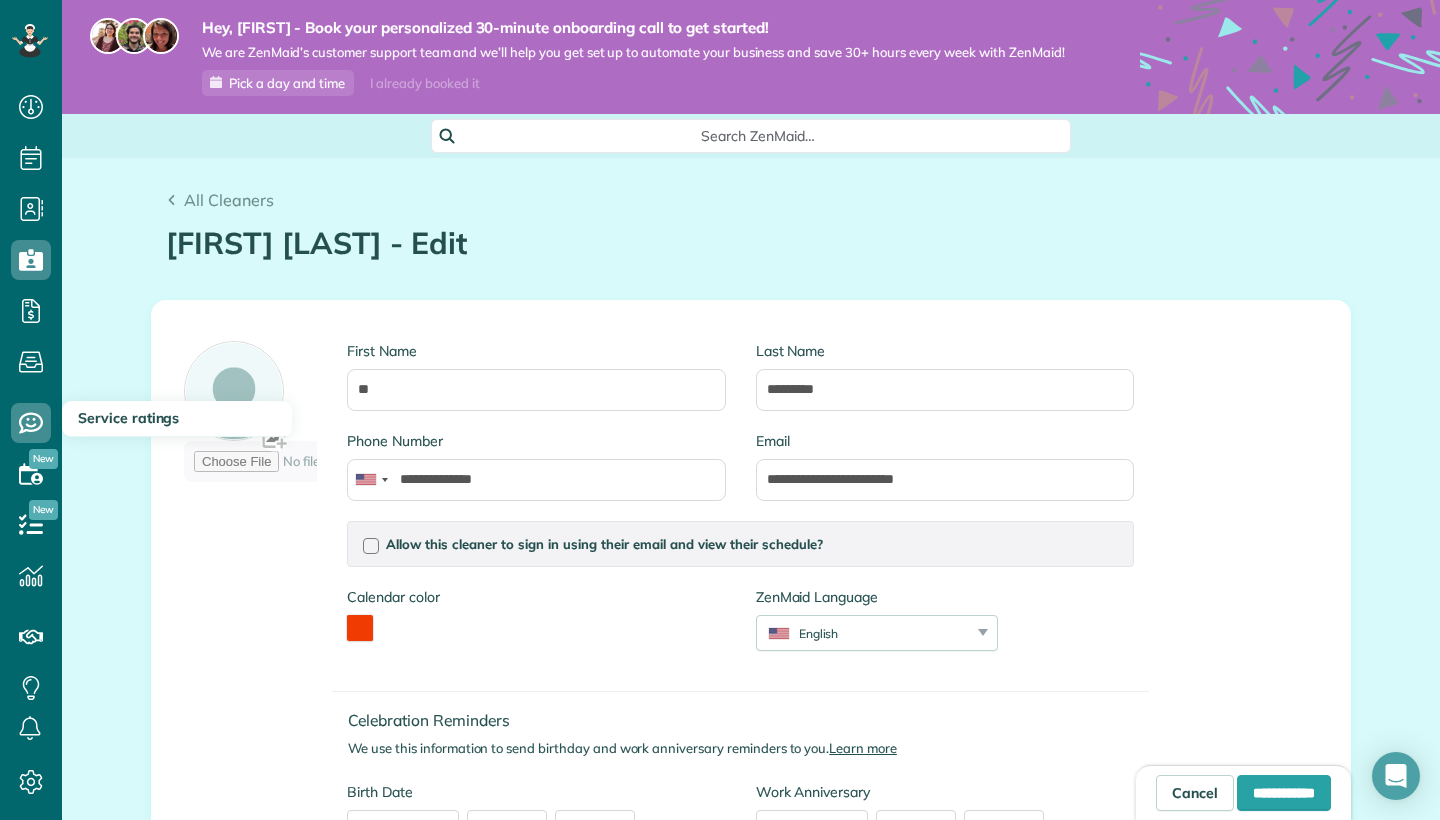scroll, scrollTop: 0, scrollLeft: 0, axis: both 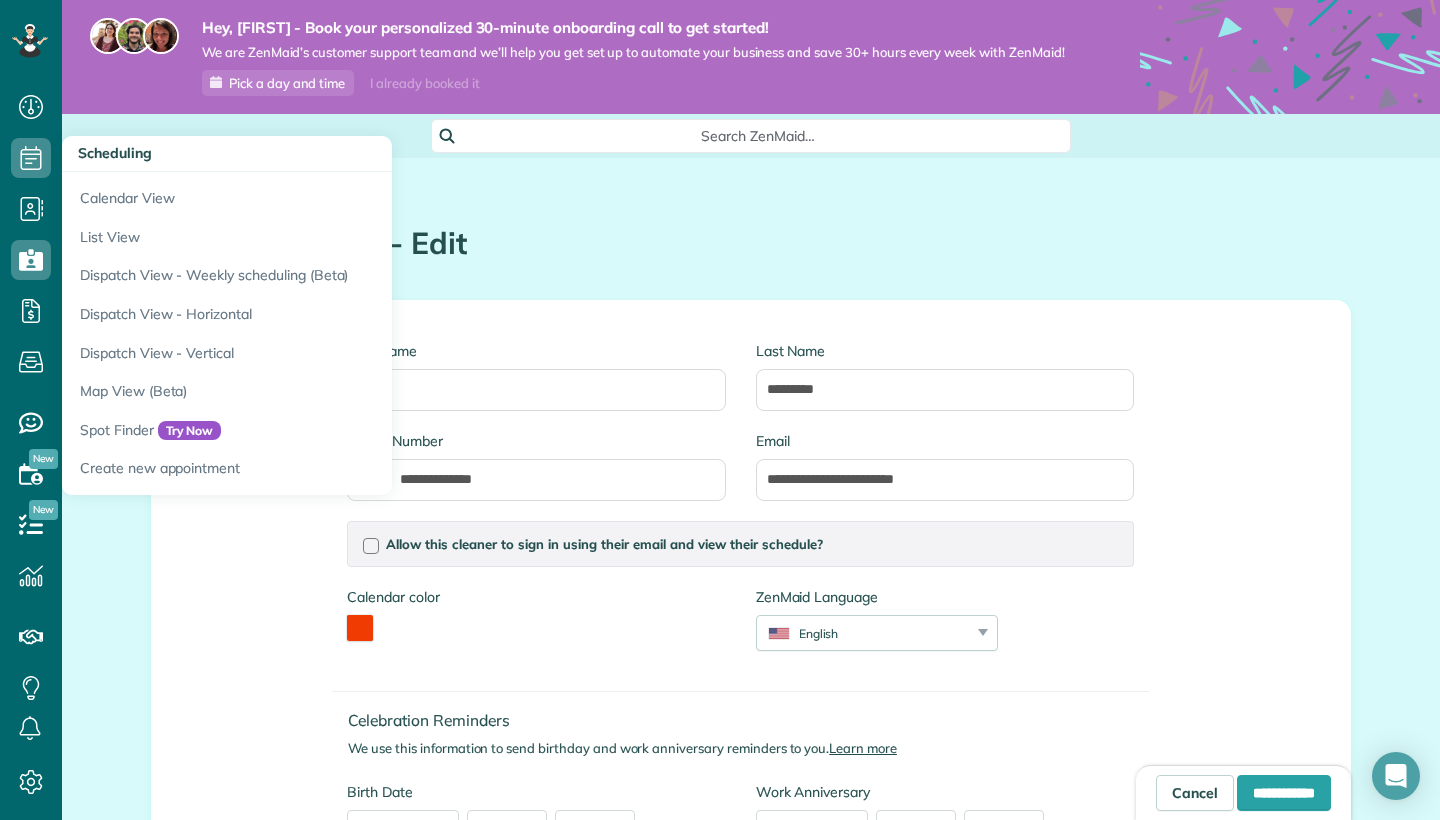 click 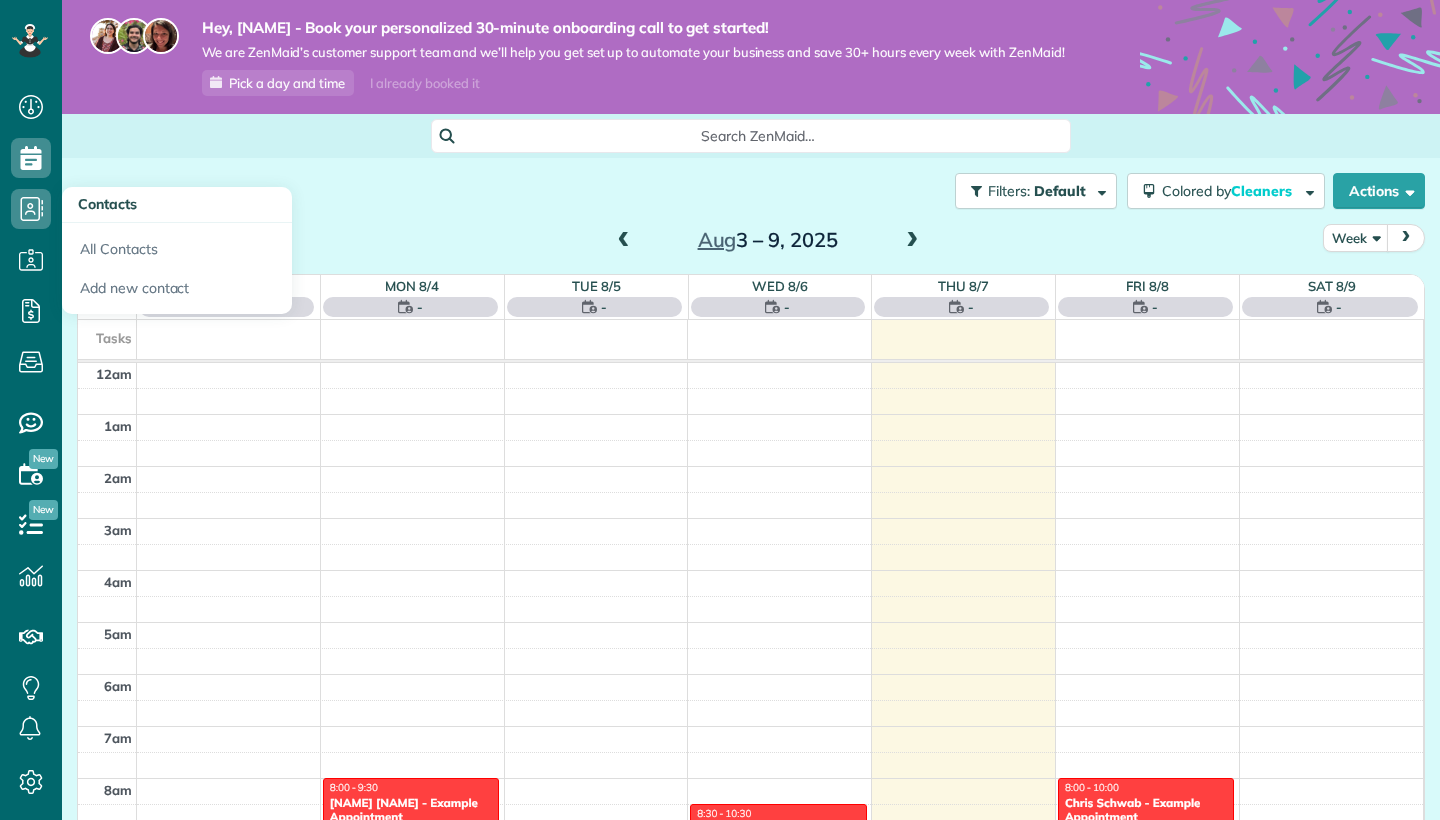 scroll, scrollTop: 0, scrollLeft: 0, axis: both 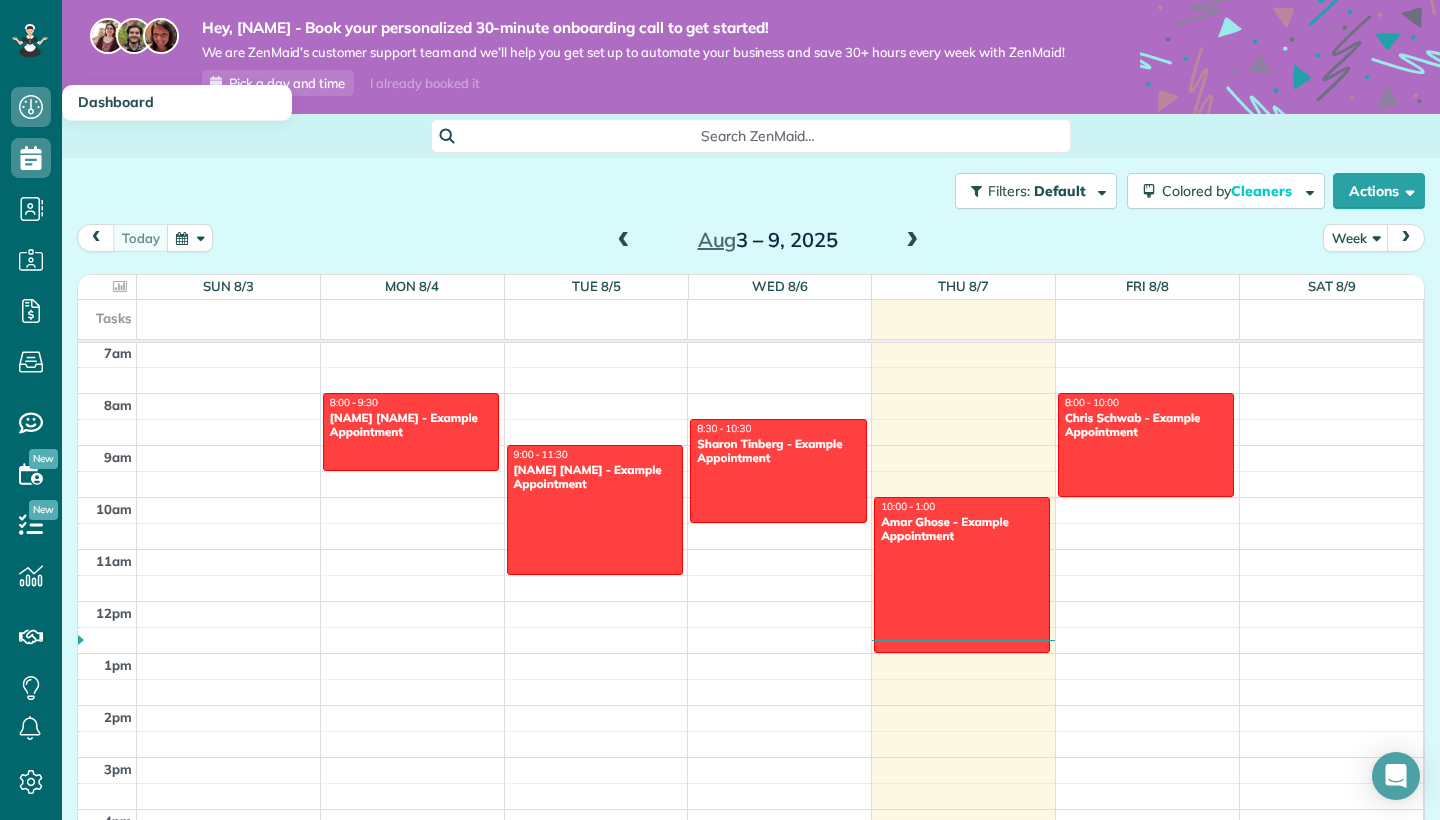 click 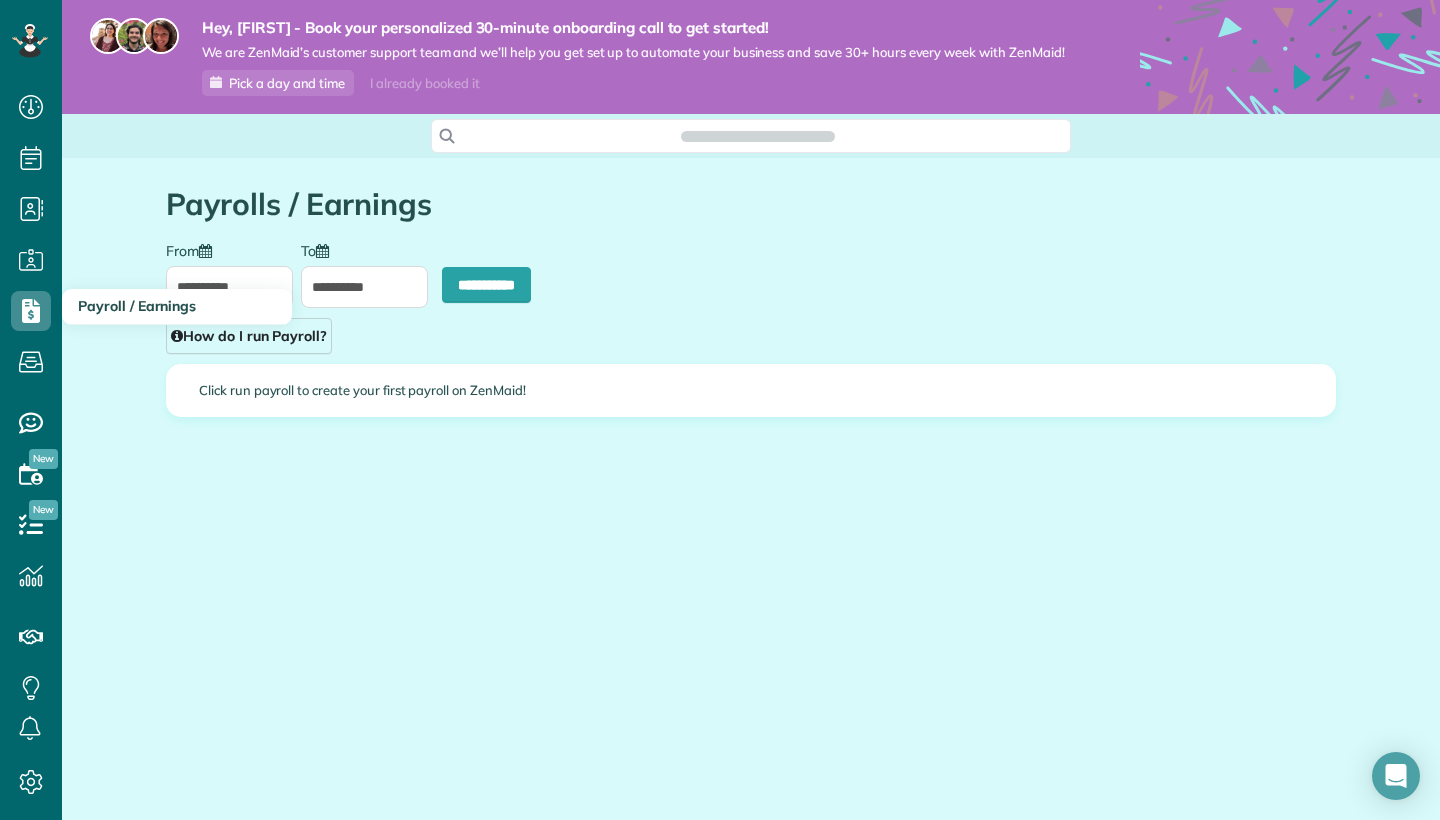 scroll, scrollTop: 0, scrollLeft: 0, axis: both 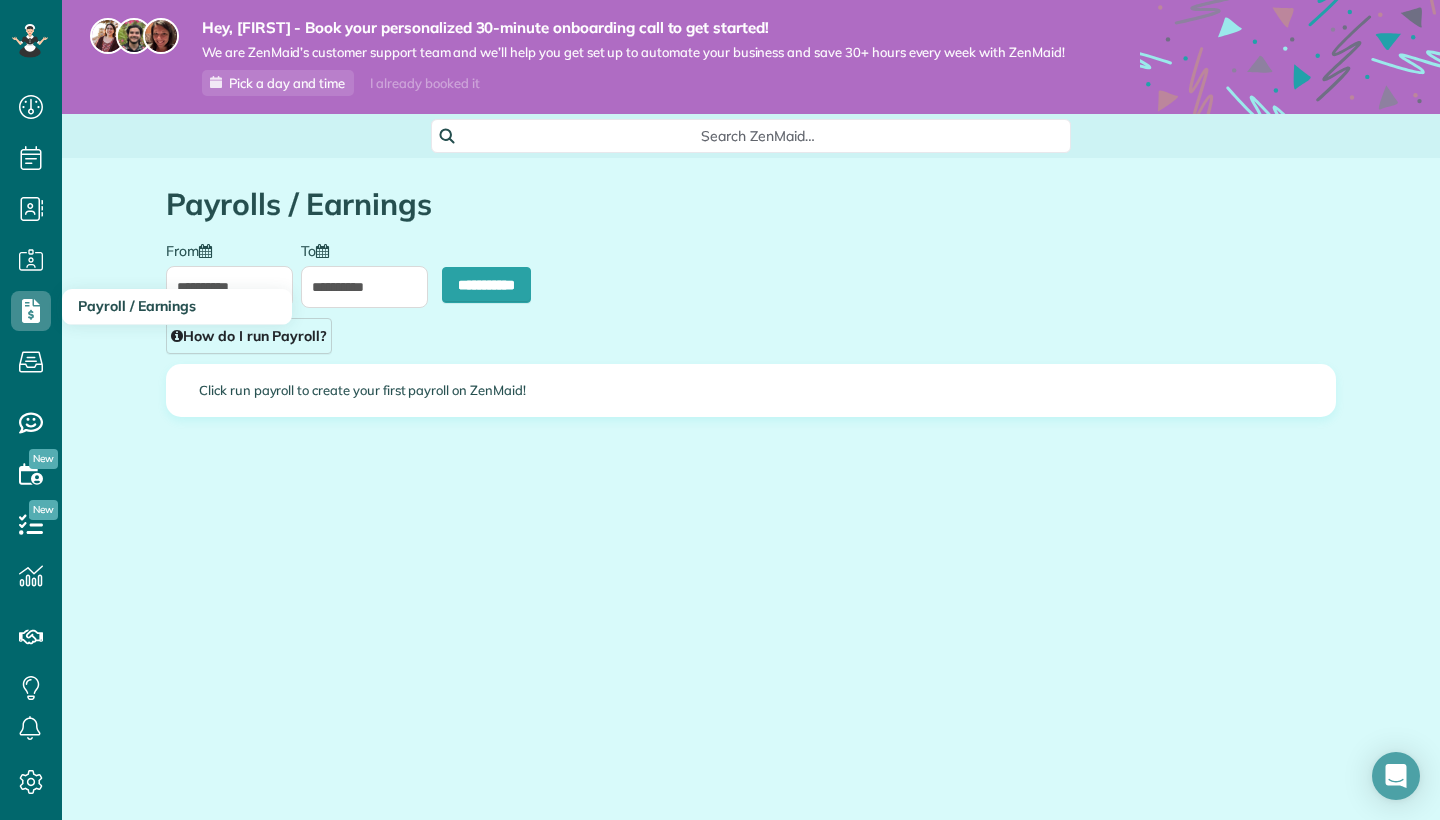 type on "**********" 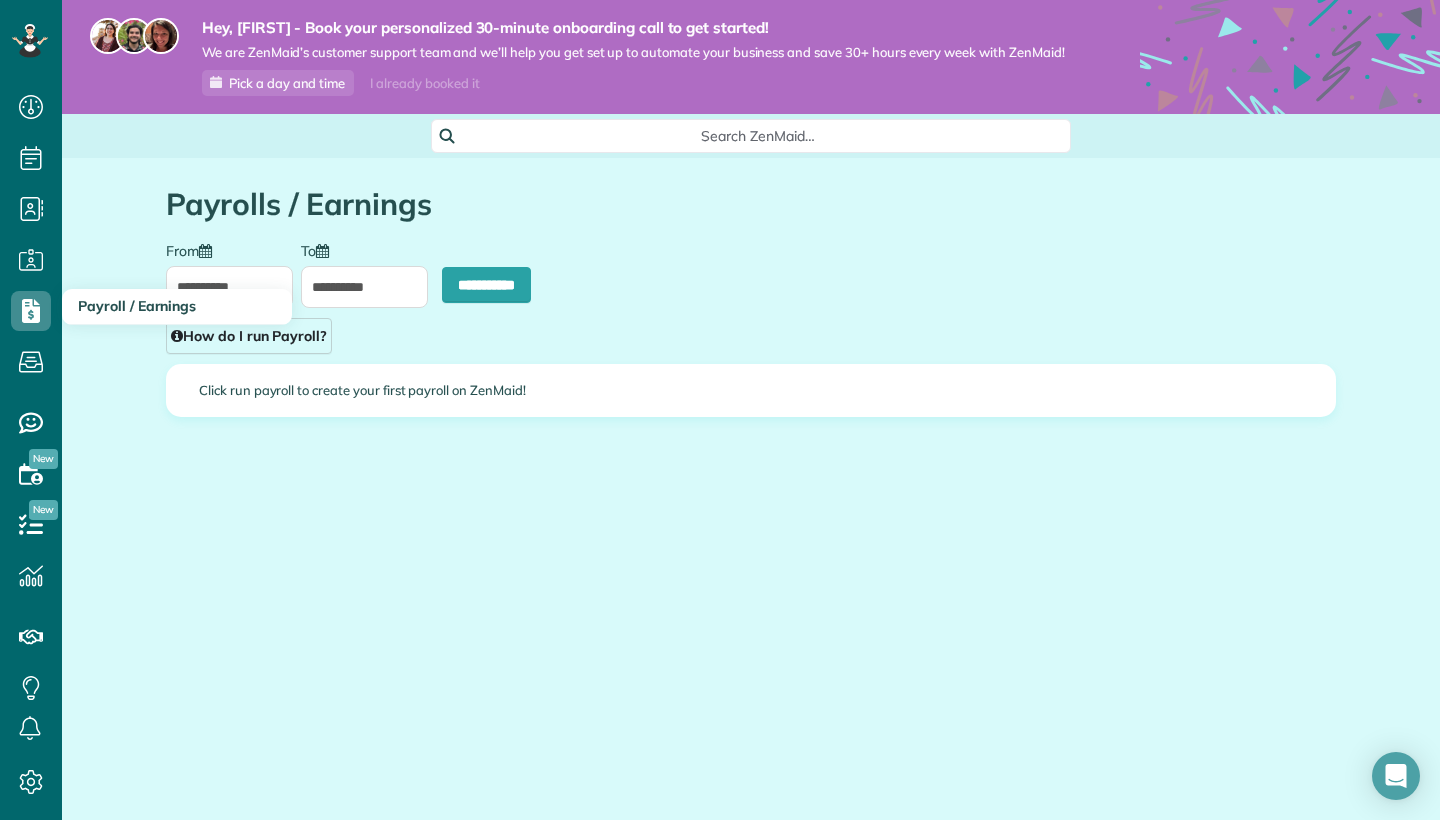 type on "**********" 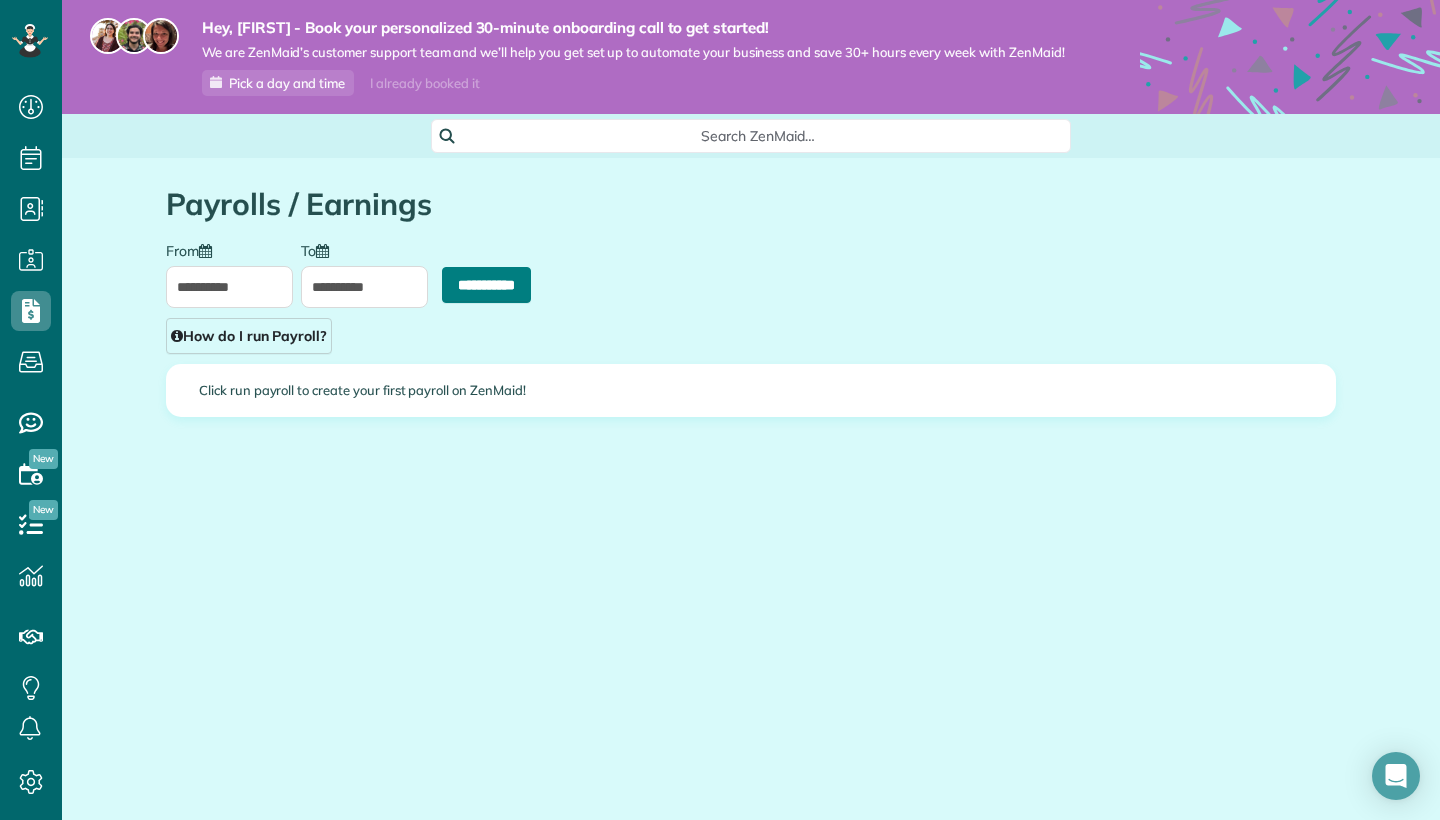 click on "**********" at bounding box center [486, 285] 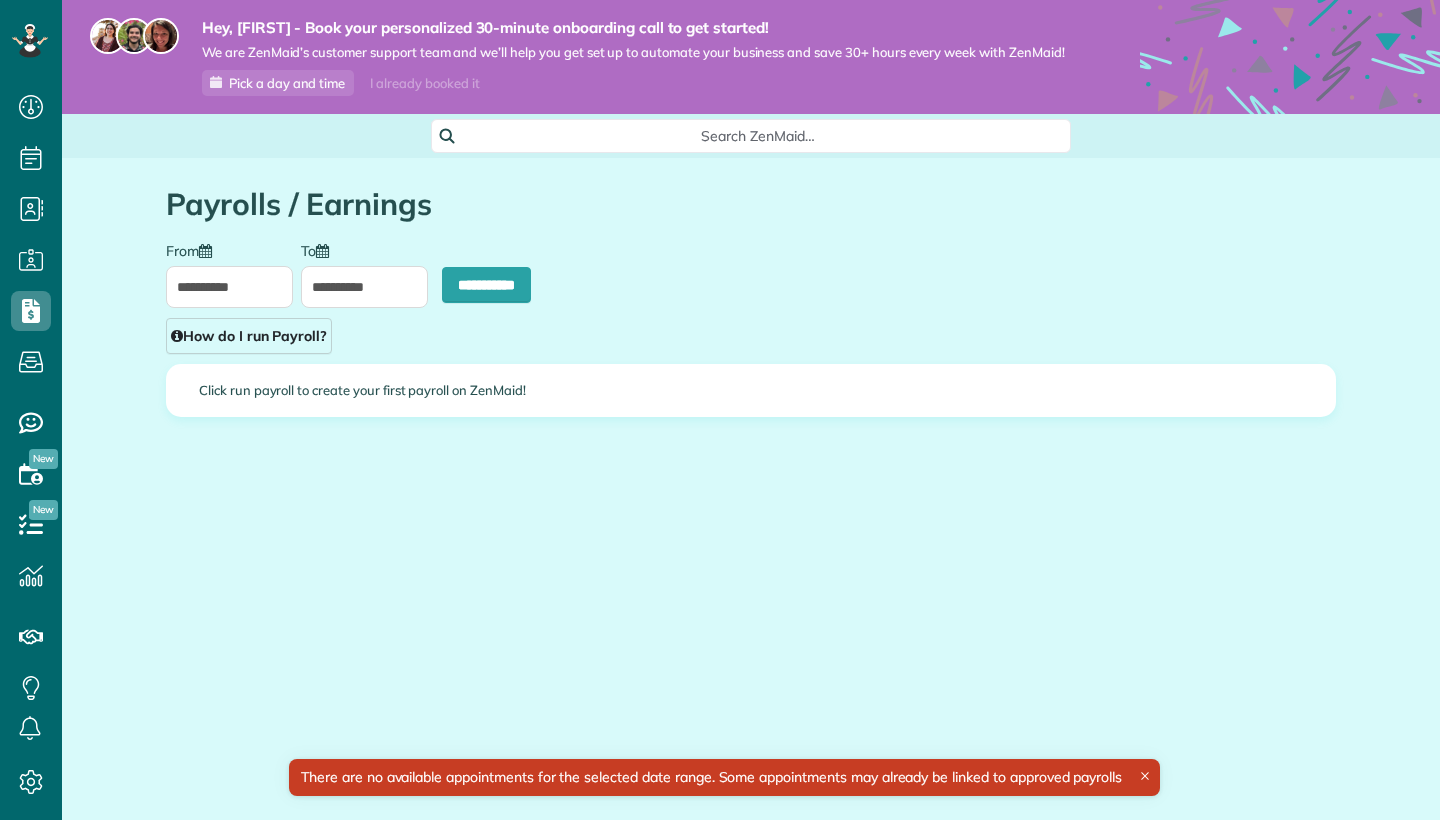 scroll, scrollTop: 0, scrollLeft: 0, axis: both 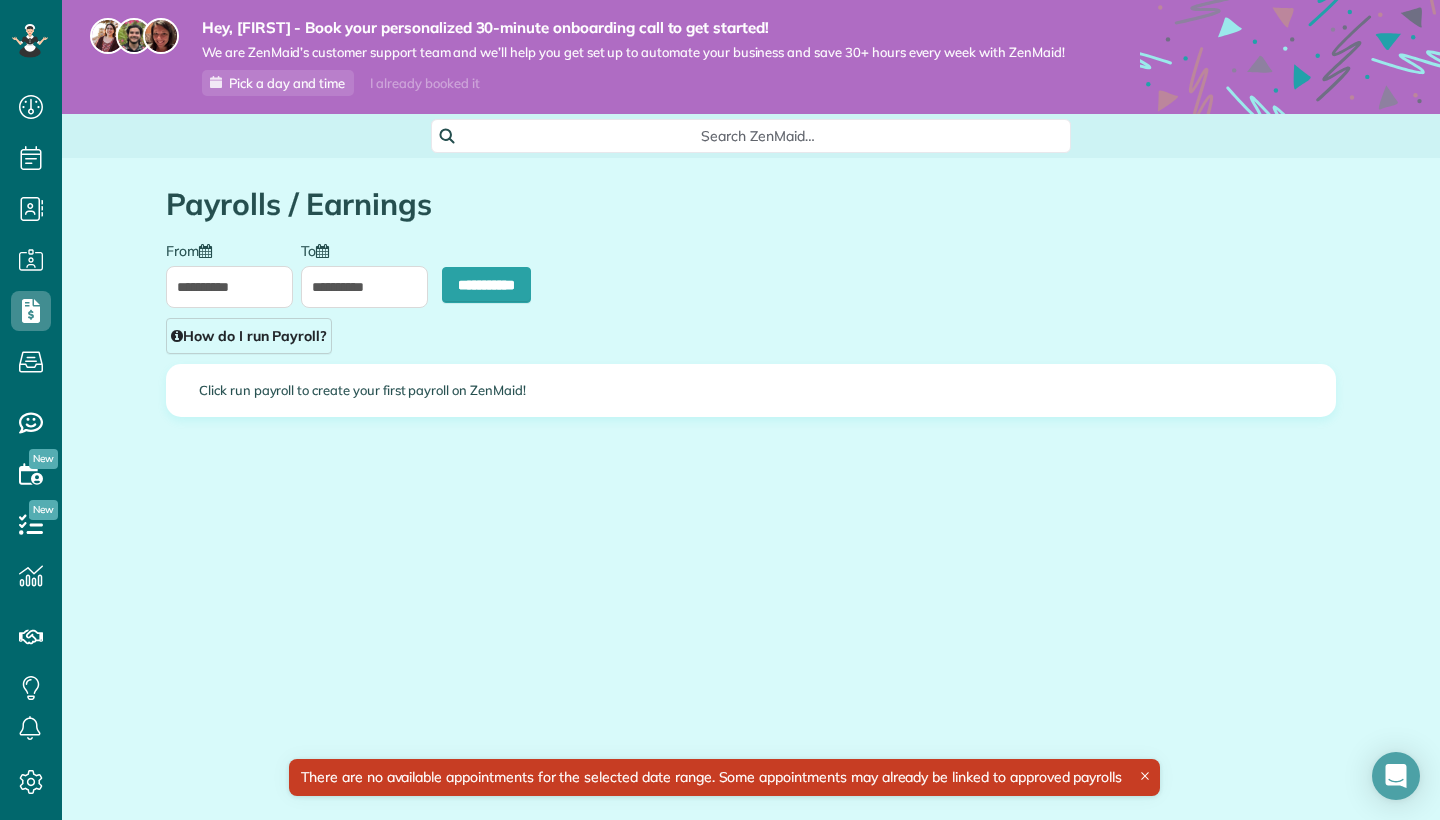 type on "**********" 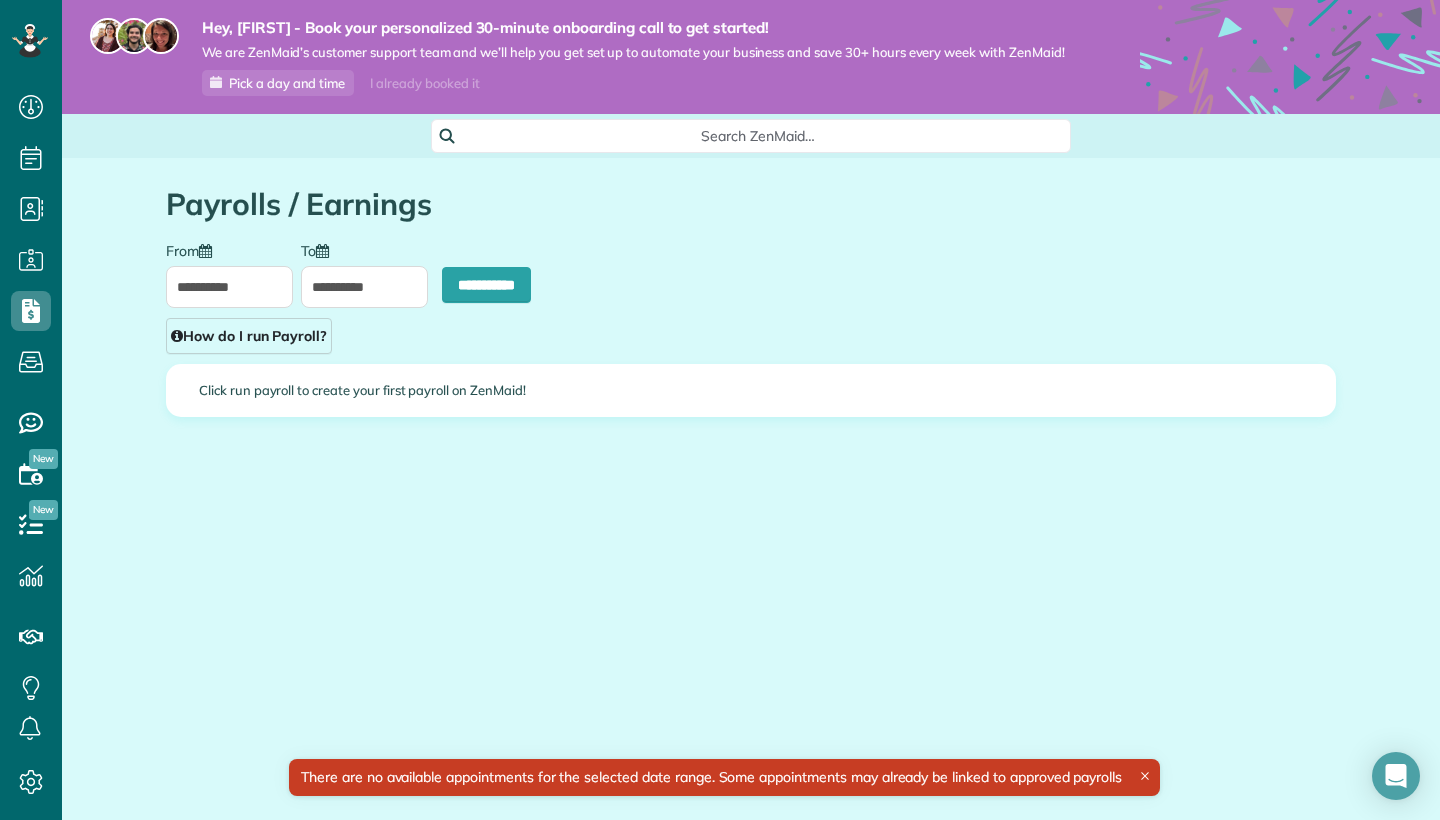 type on "**********" 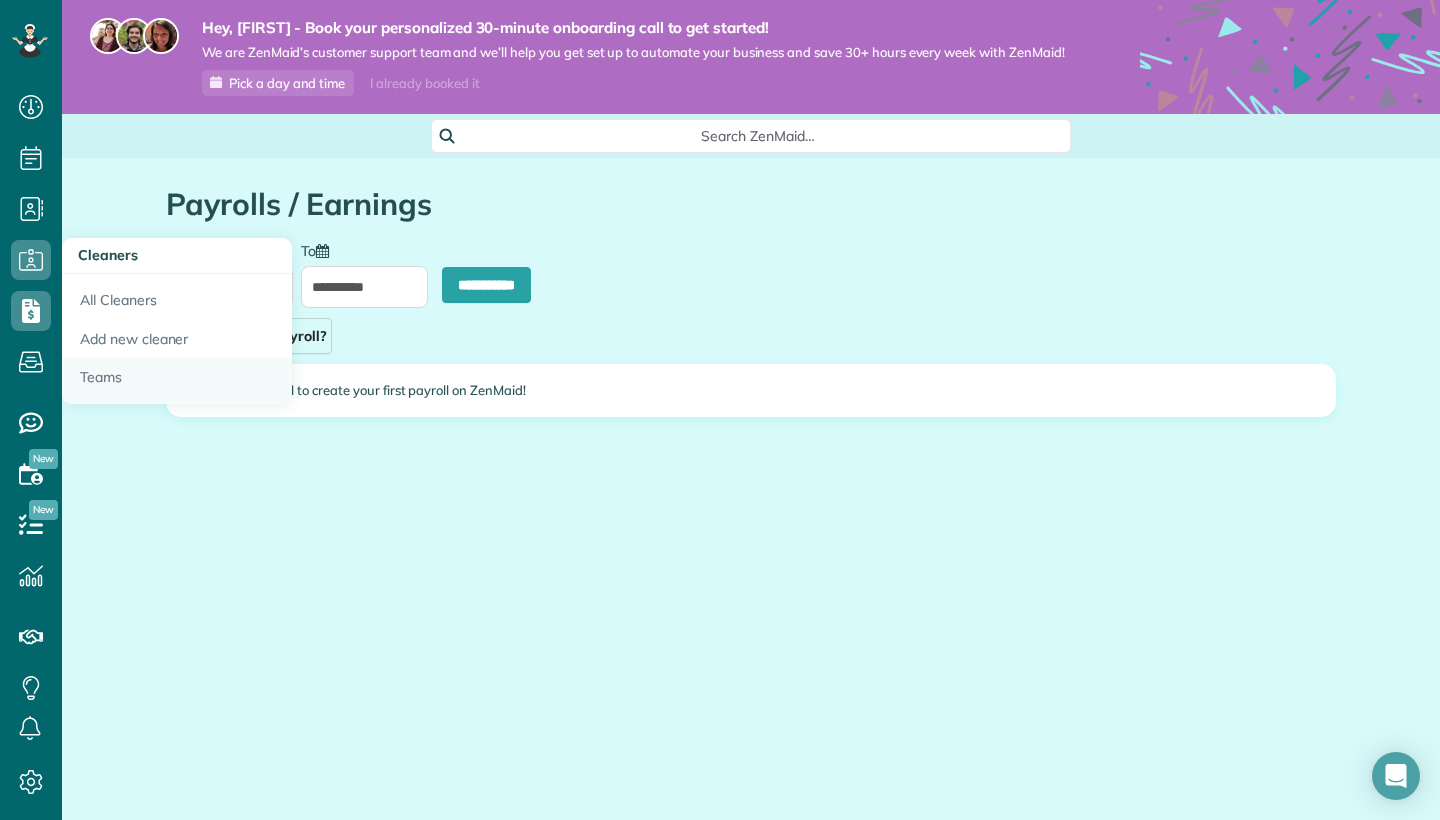 click on "Teams" at bounding box center [177, 381] 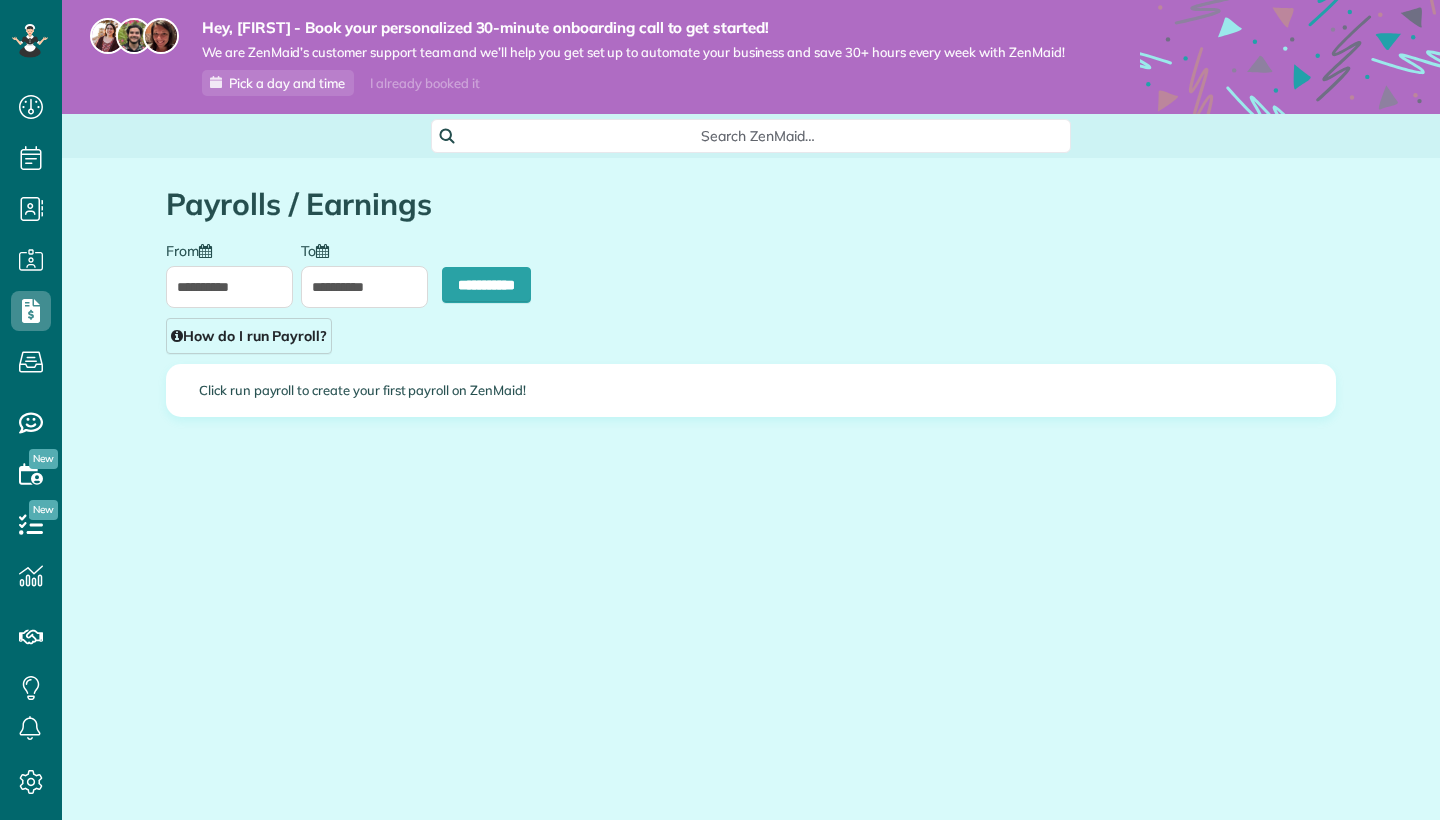 scroll, scrollTop: 0, scrollLeft: 0, axis: both 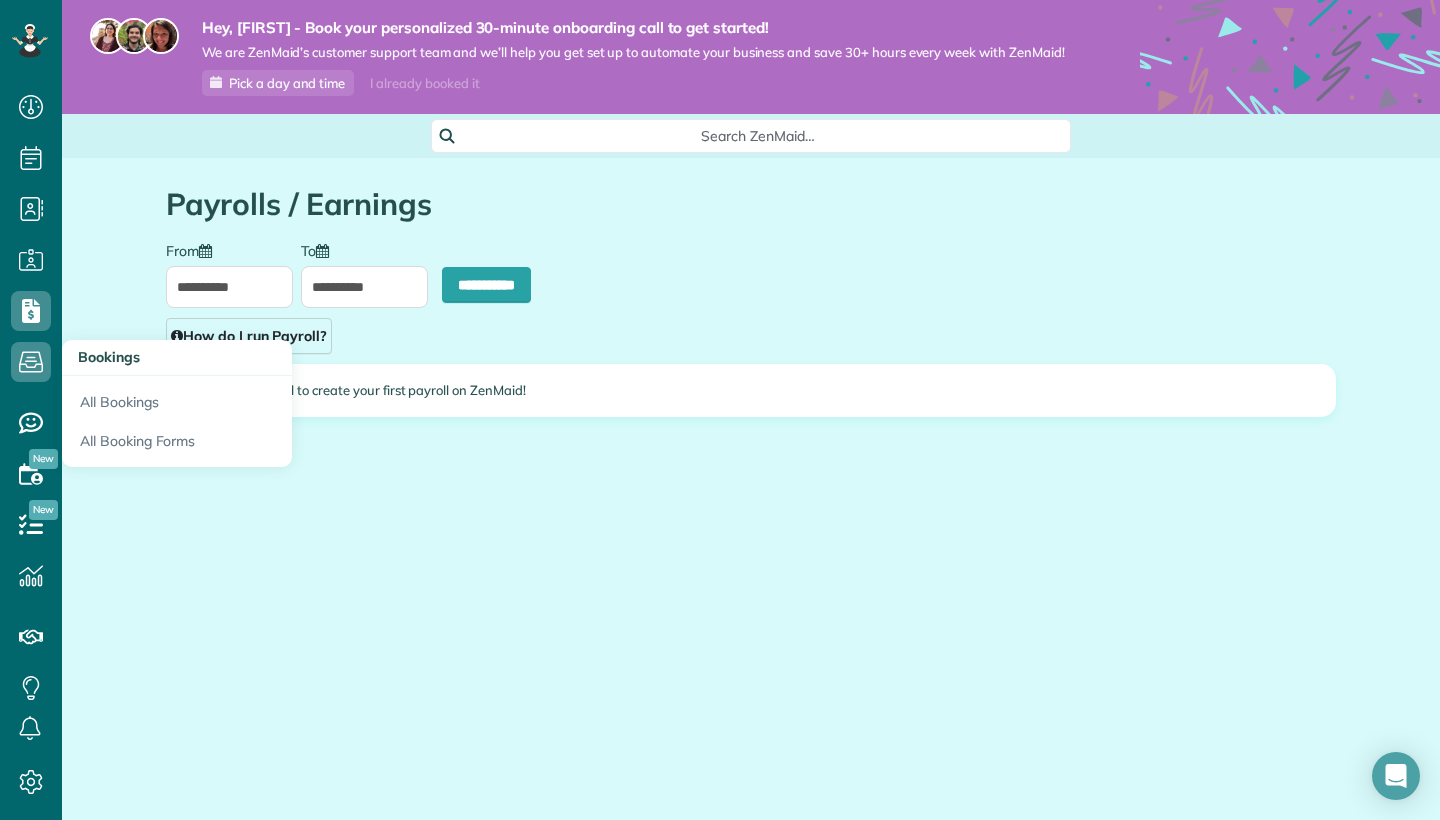 type on "**********" 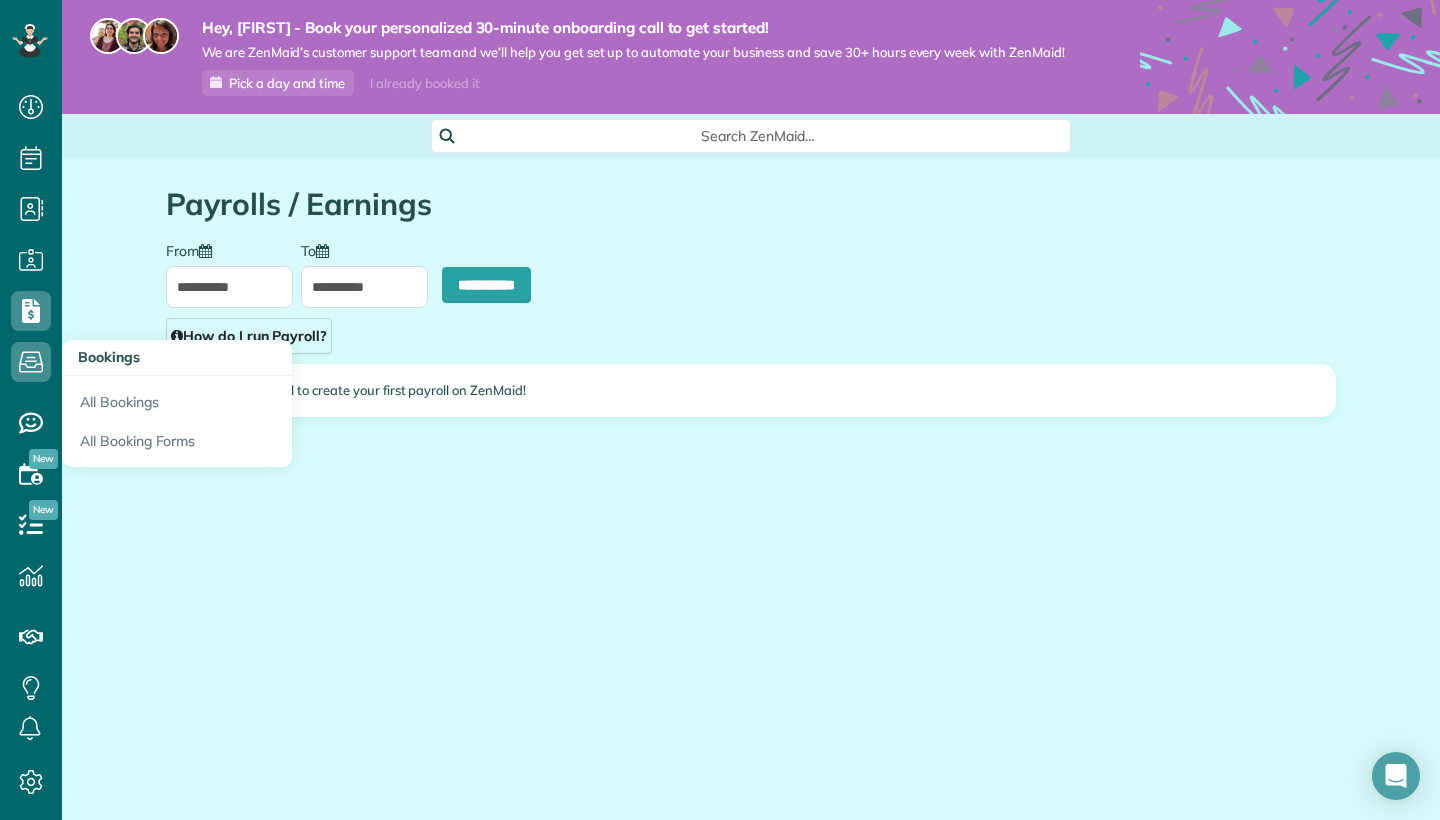 type on "**********" 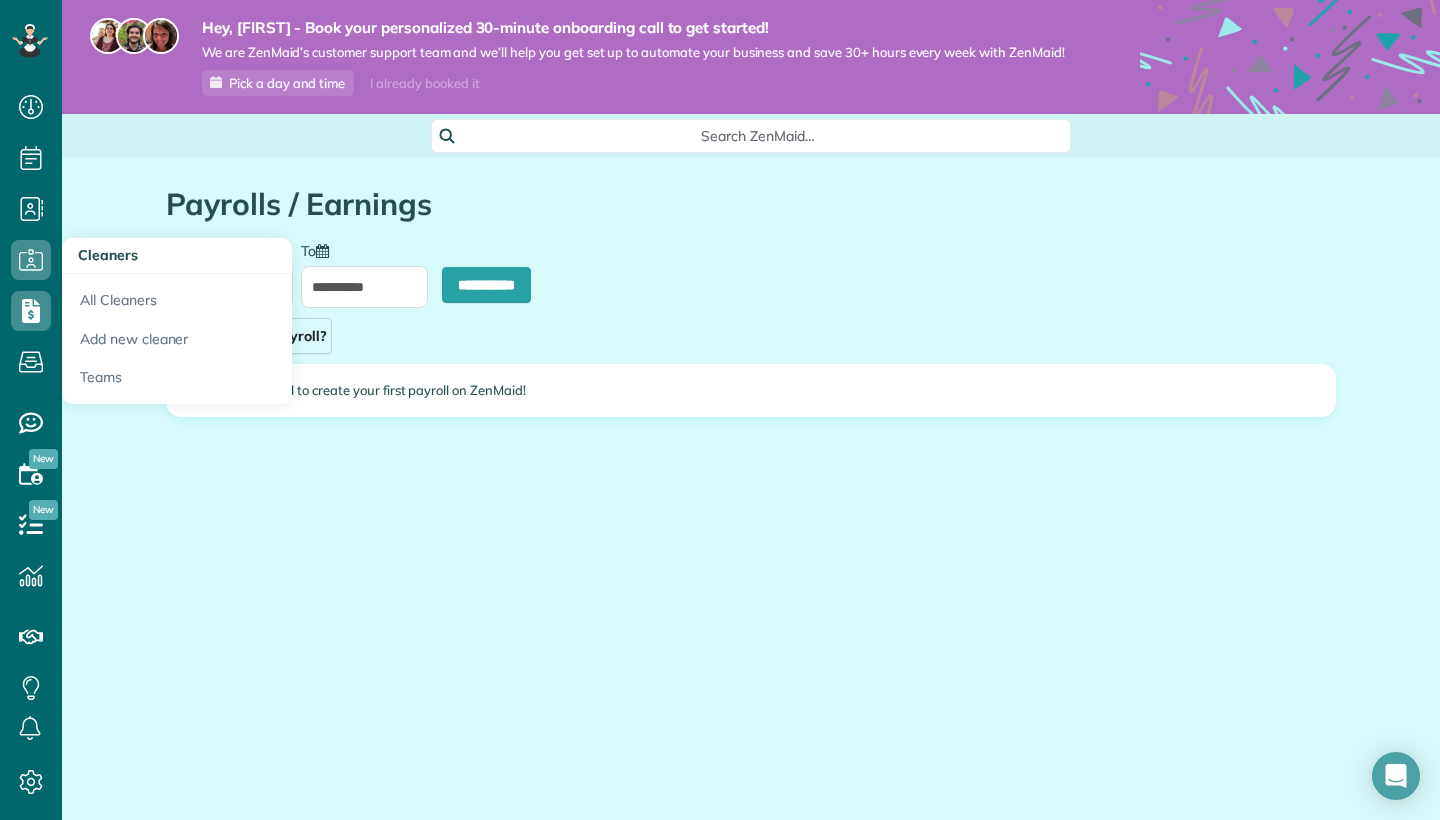 click 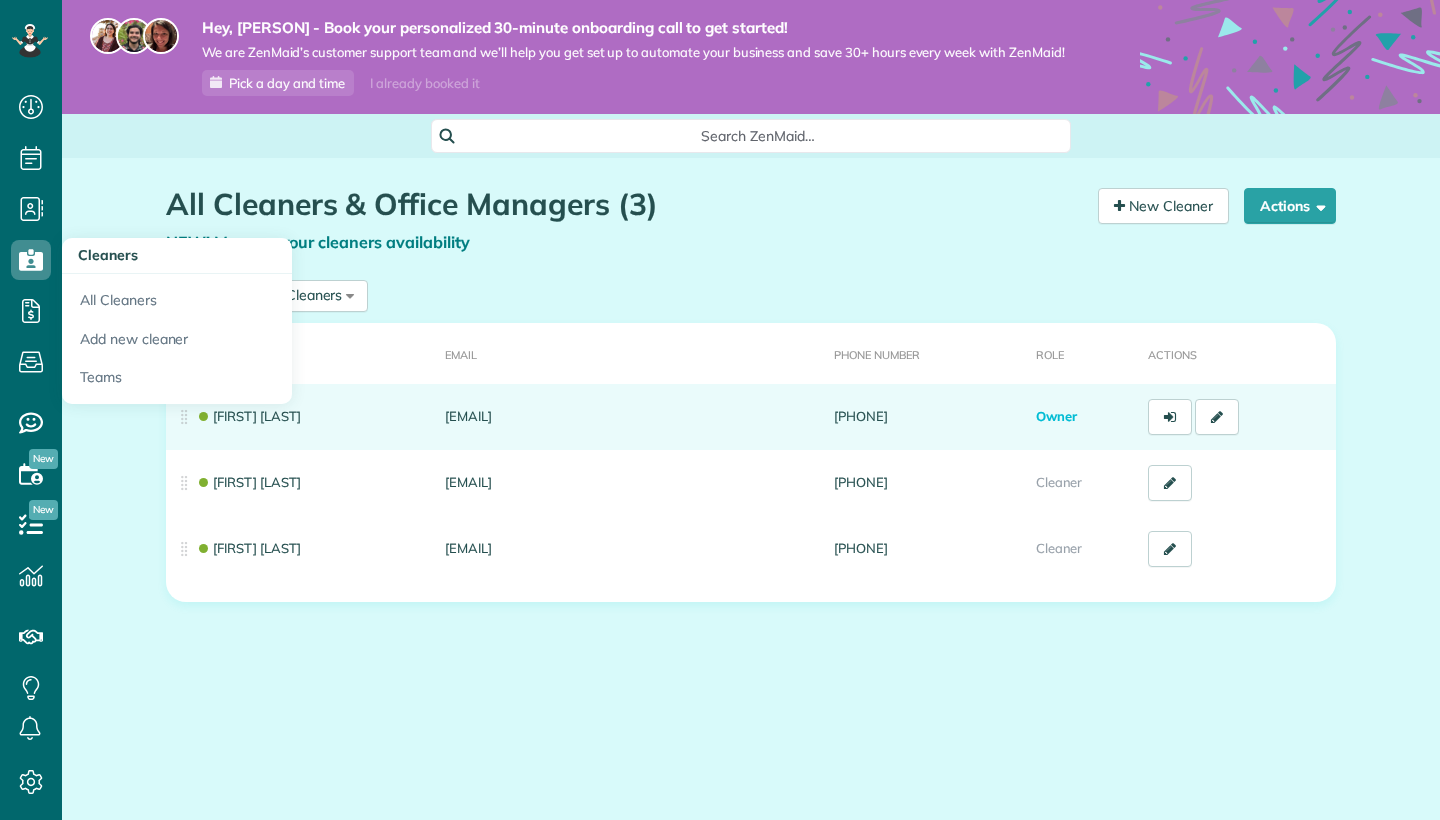 scroll, scrollTop: 0, scrollLeft: 0, axis: both 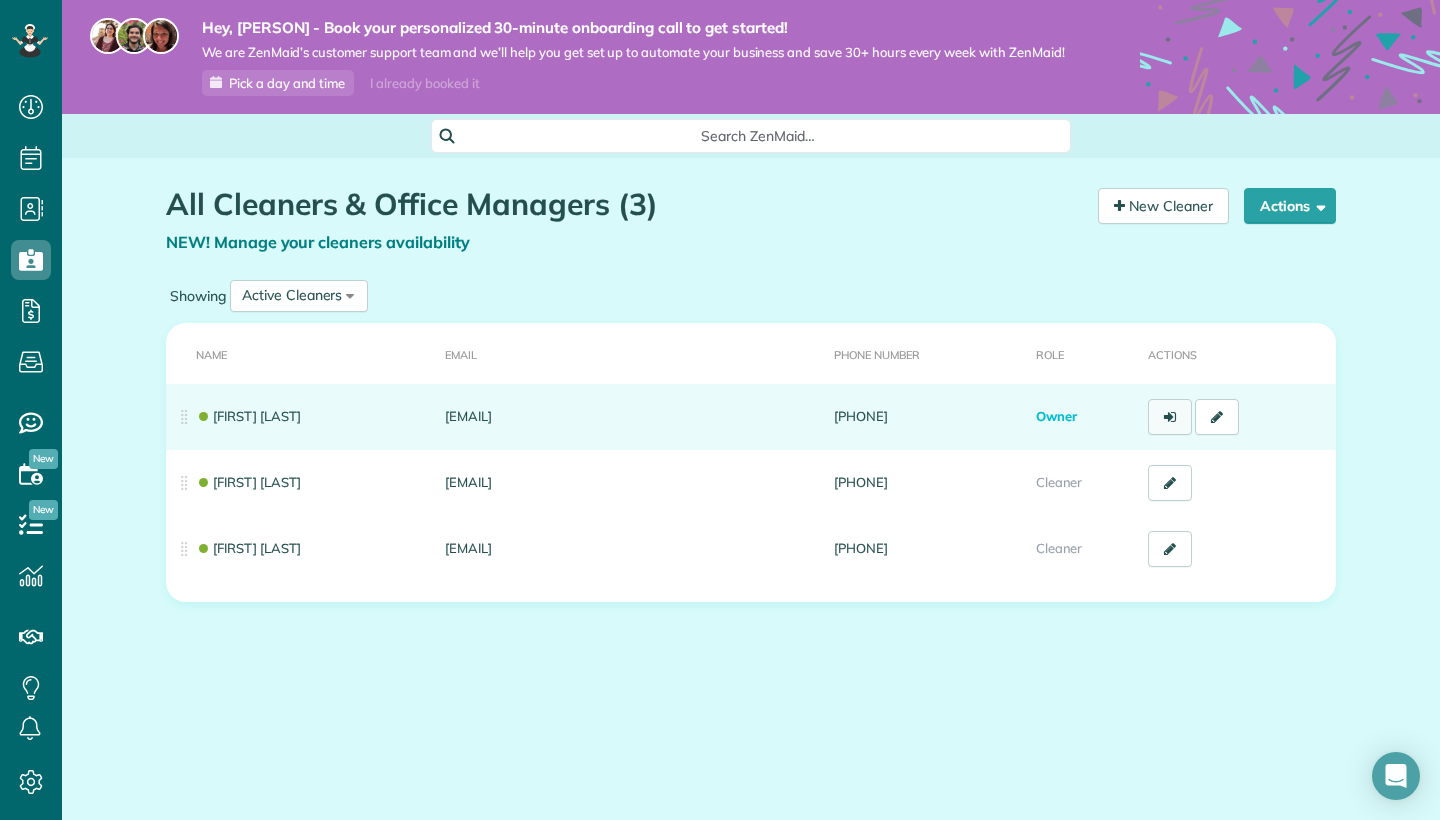 click at bounding box center (1170, 417) 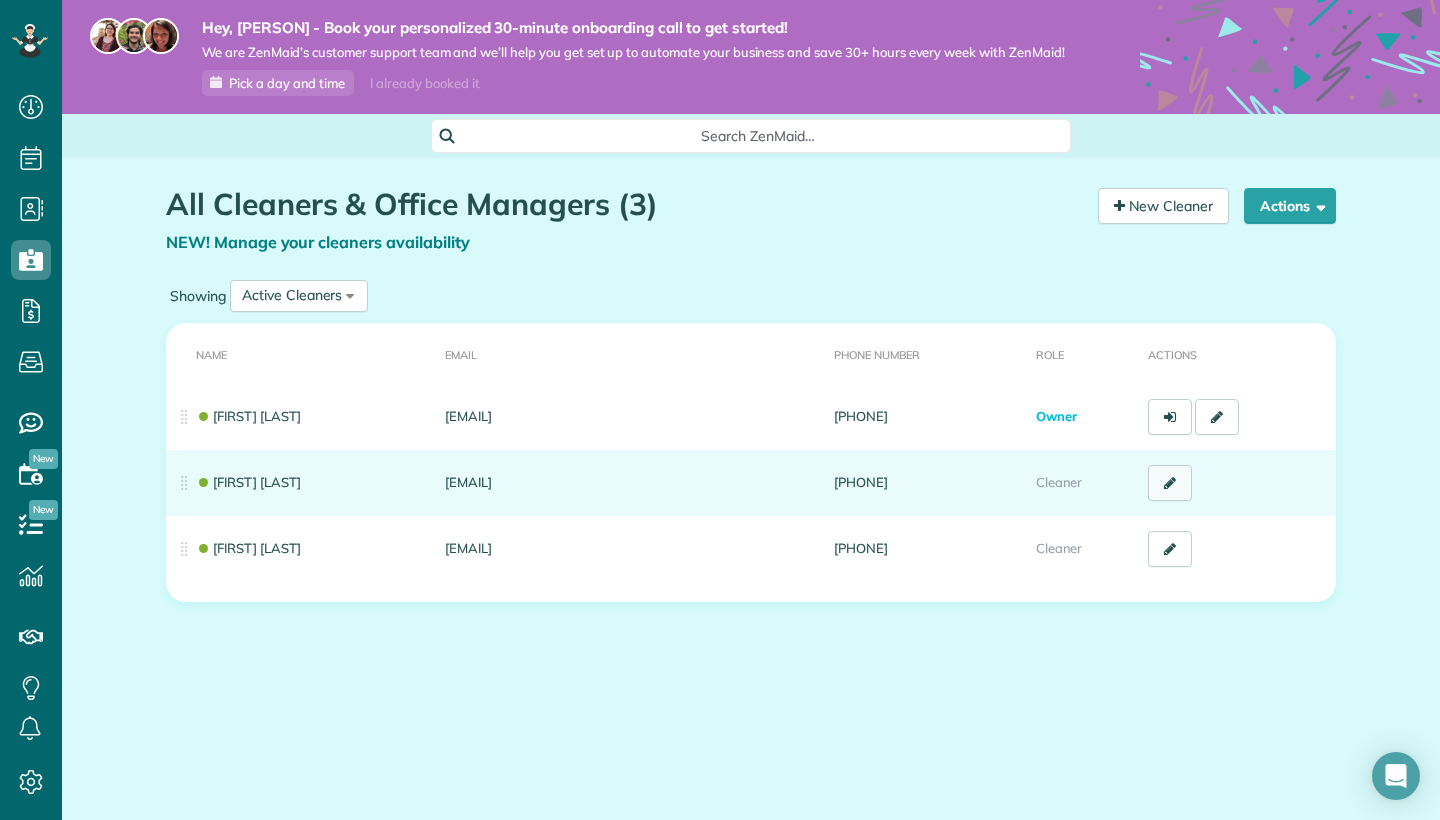 click at bounding box center (1170, 483) 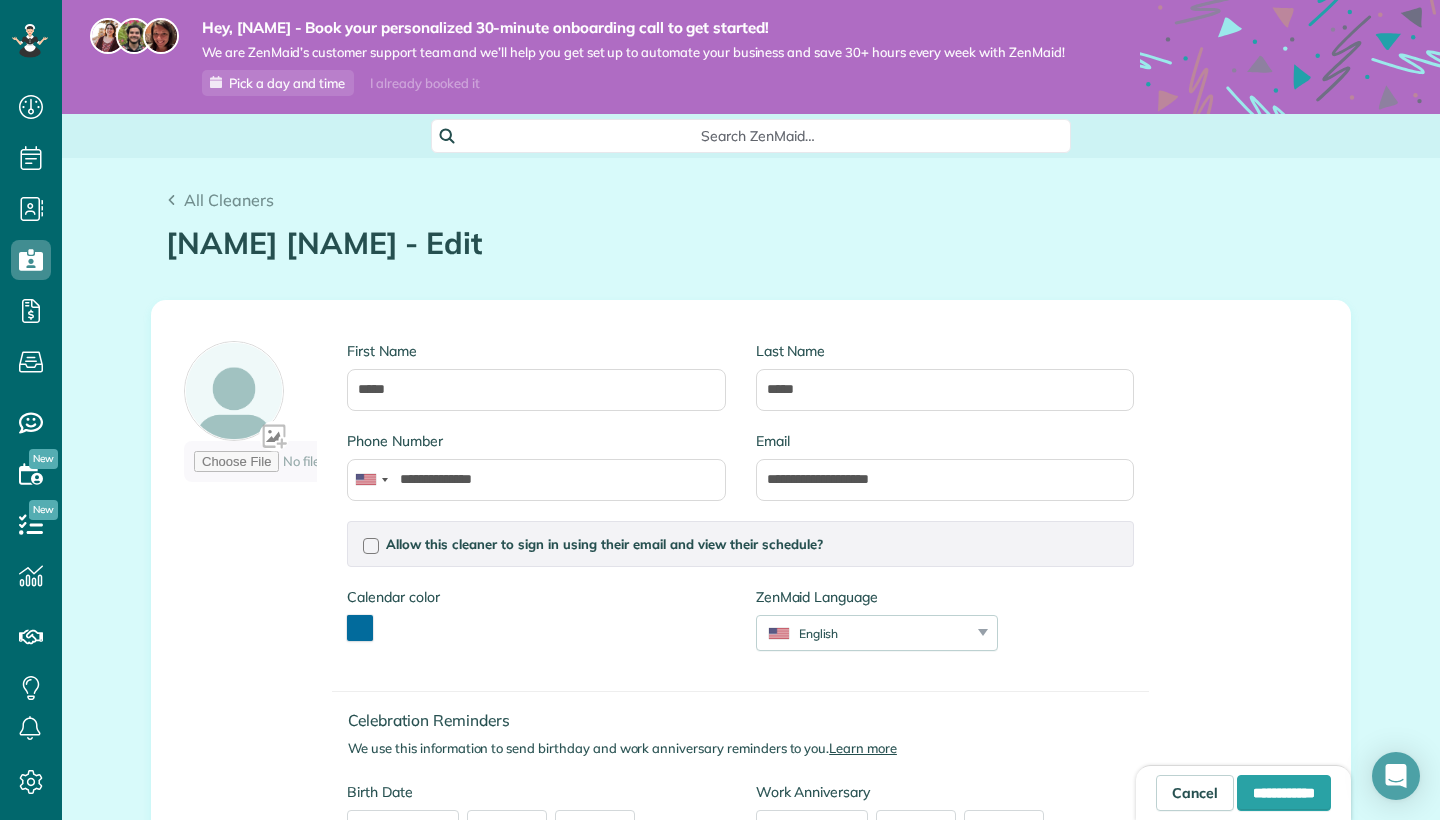 scroll, scrollTop: 0, scrollLeft: 0, axis: both 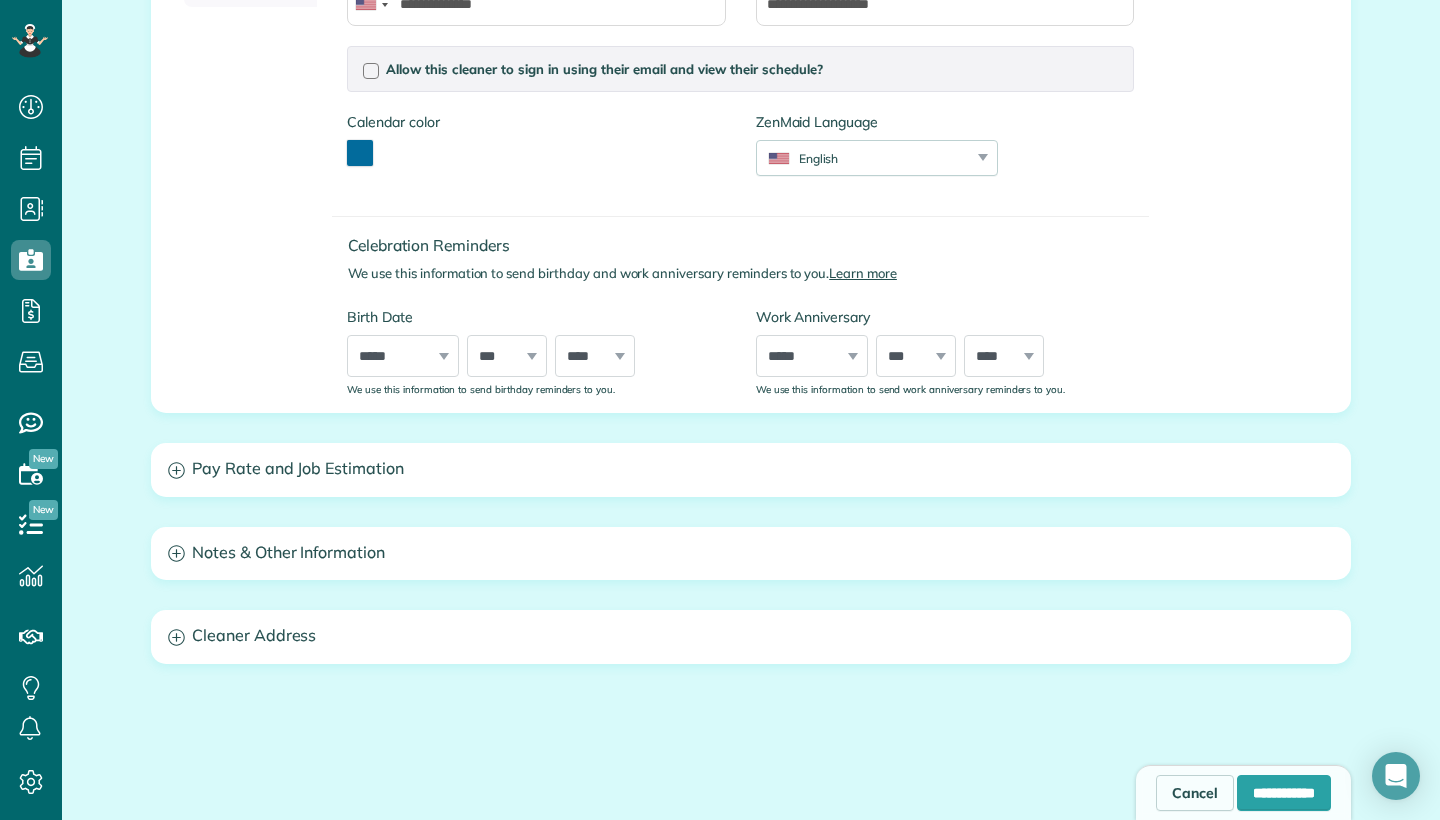 click on "Pay Rate and Job Estimation" at bounding box center (751, 469) 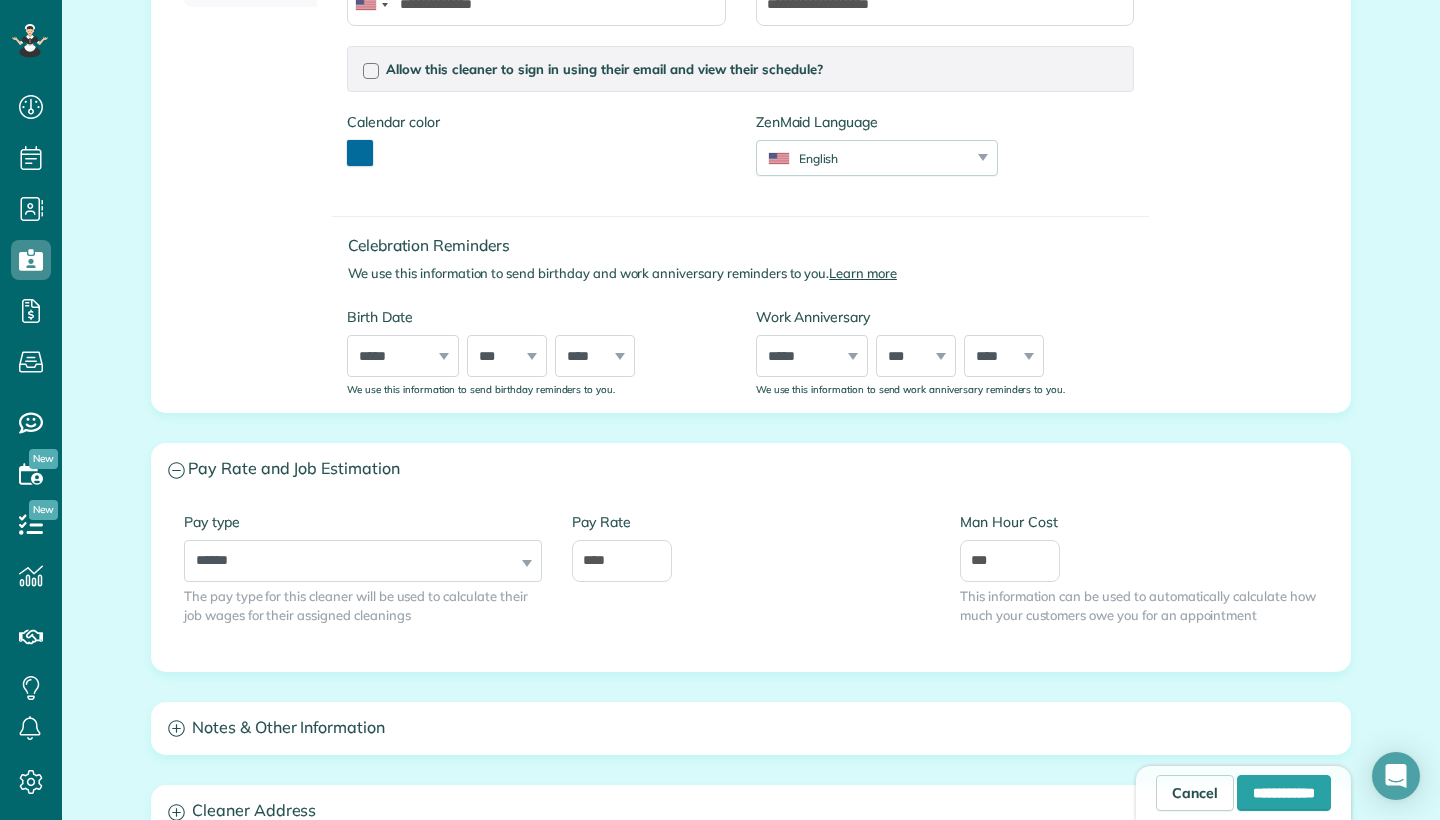 click on "Pay Rate ****" at bounding box center [751, 557] 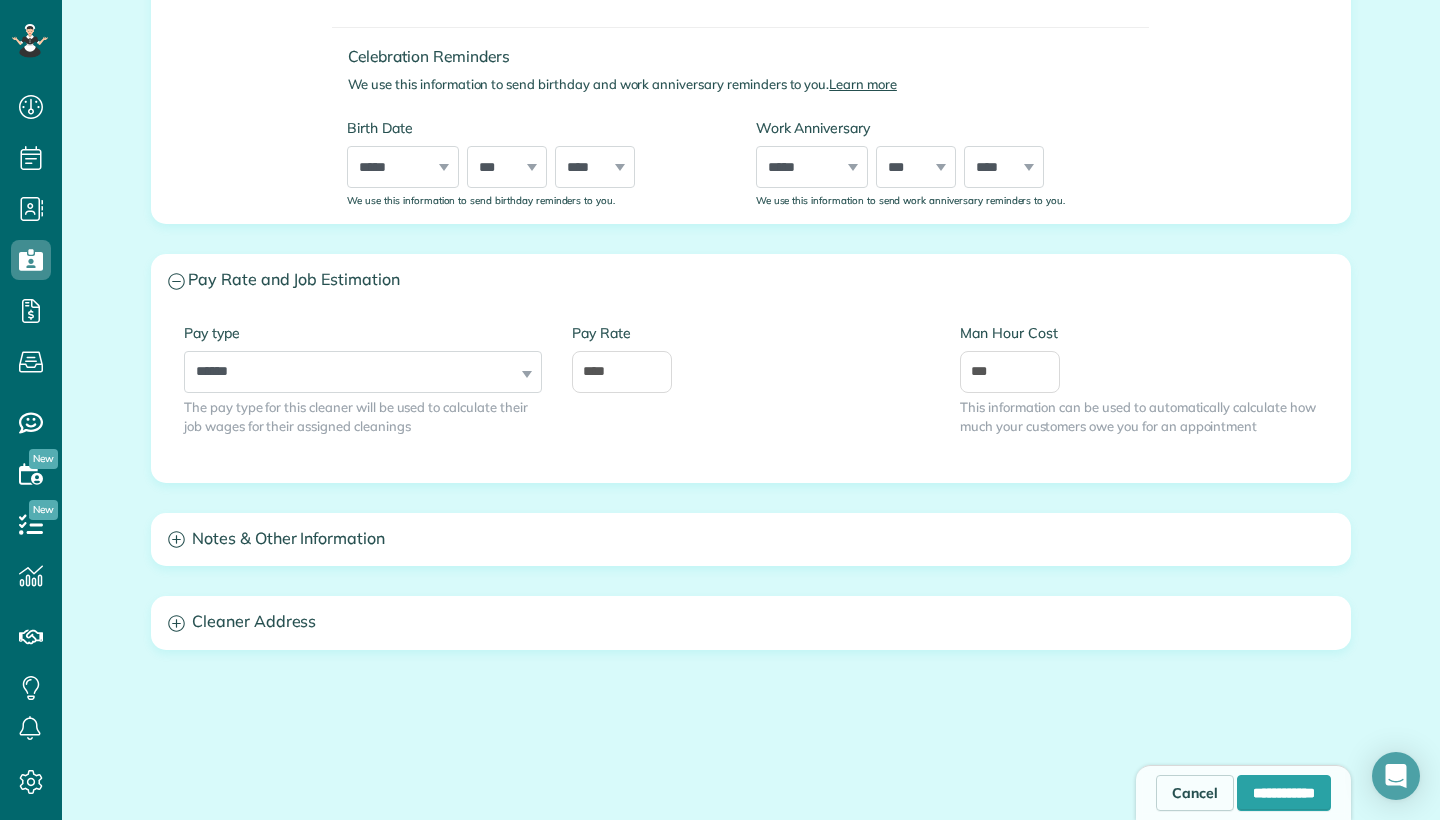 scroll, scrollTop: 670, scrollLeft: 0, axis: vertical 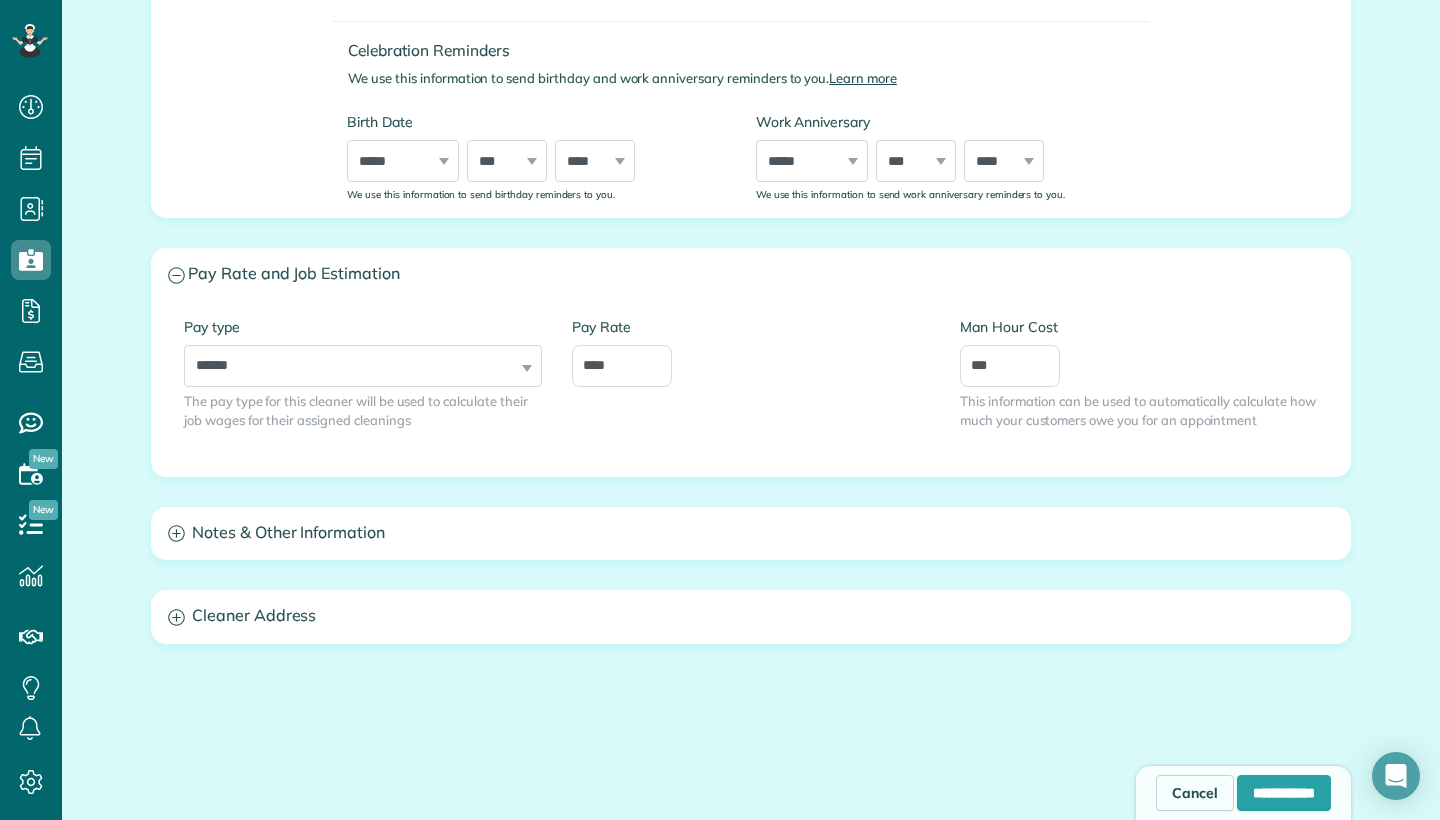 click on "**********" at bounding box center (751, 212) 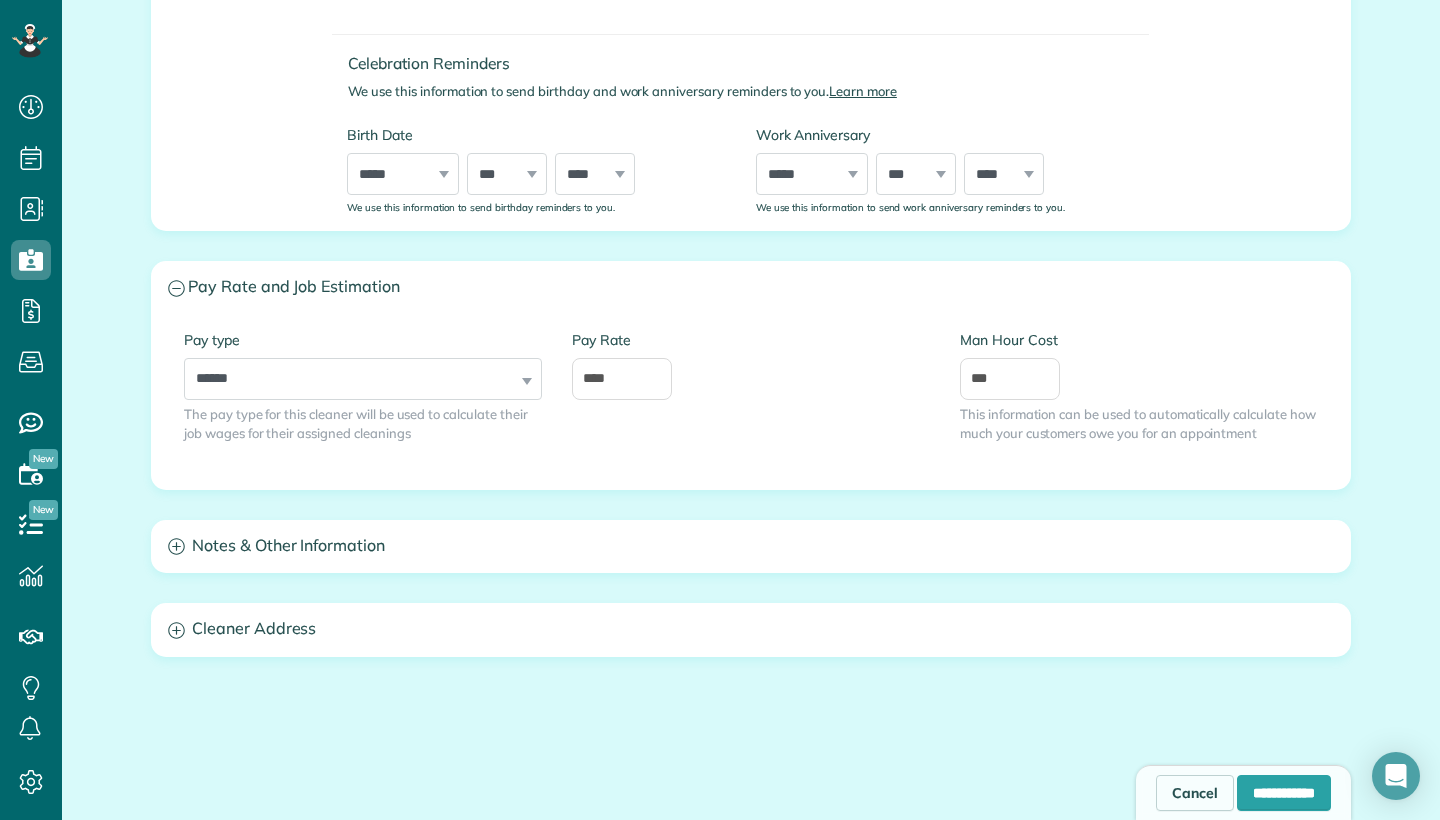 scroll, scrollTop: 656, scrollLeft: 0, axis: vertical 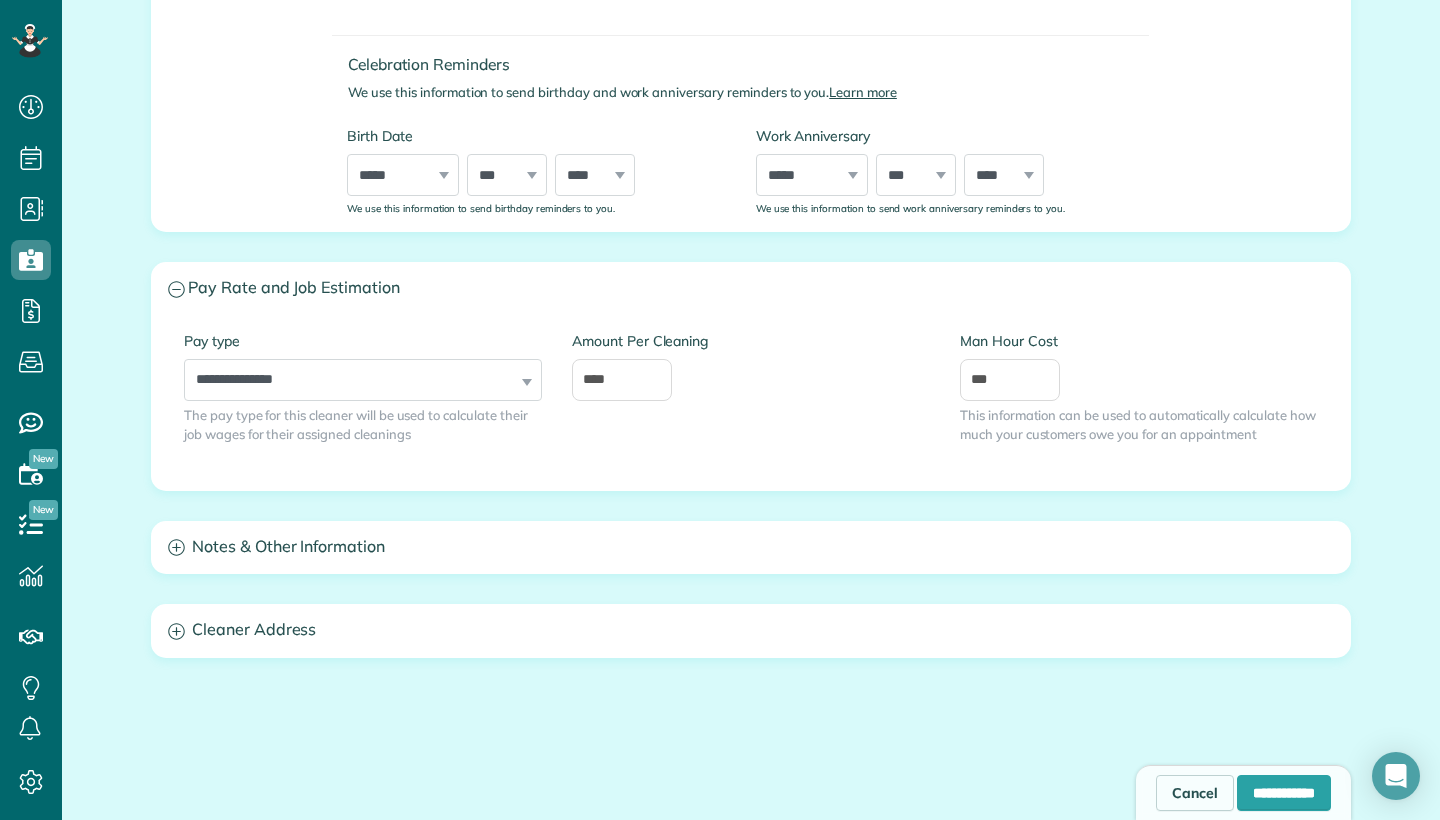 click on "**********" at bounding box center (363, 366) 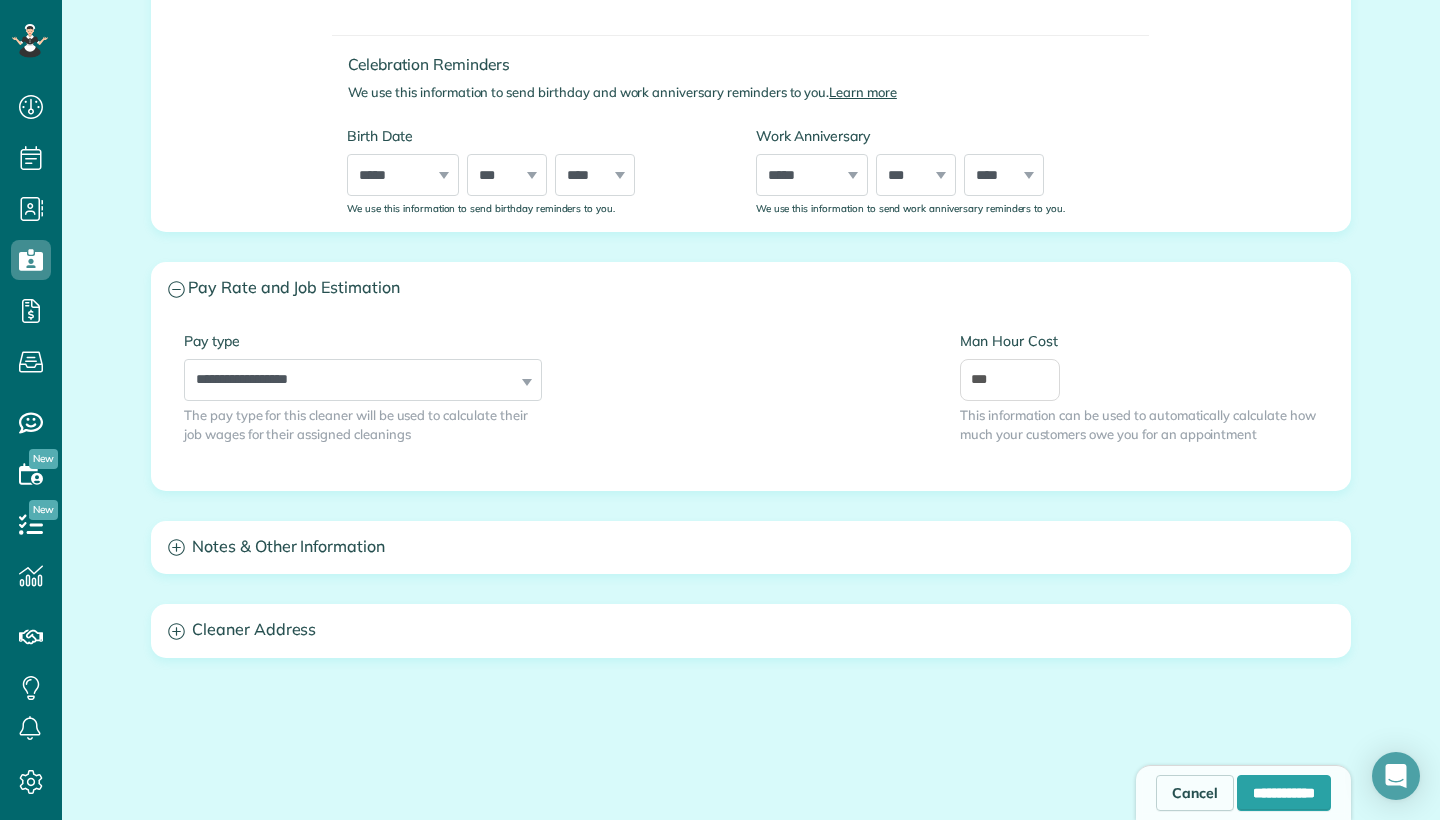 click on "**********" at bounding box center (363, 366) 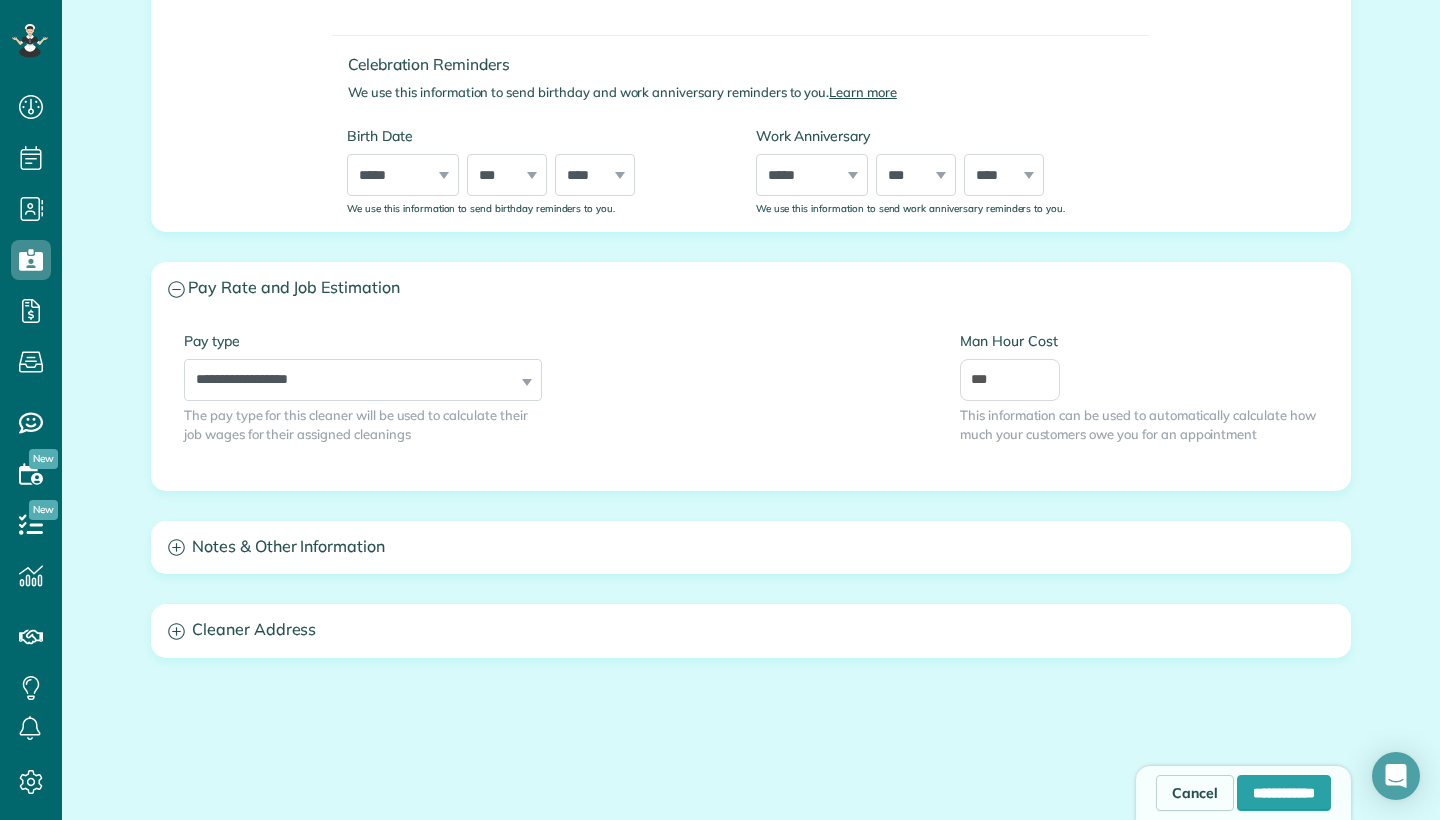 click on "**********" at bounding box center (363, 366) 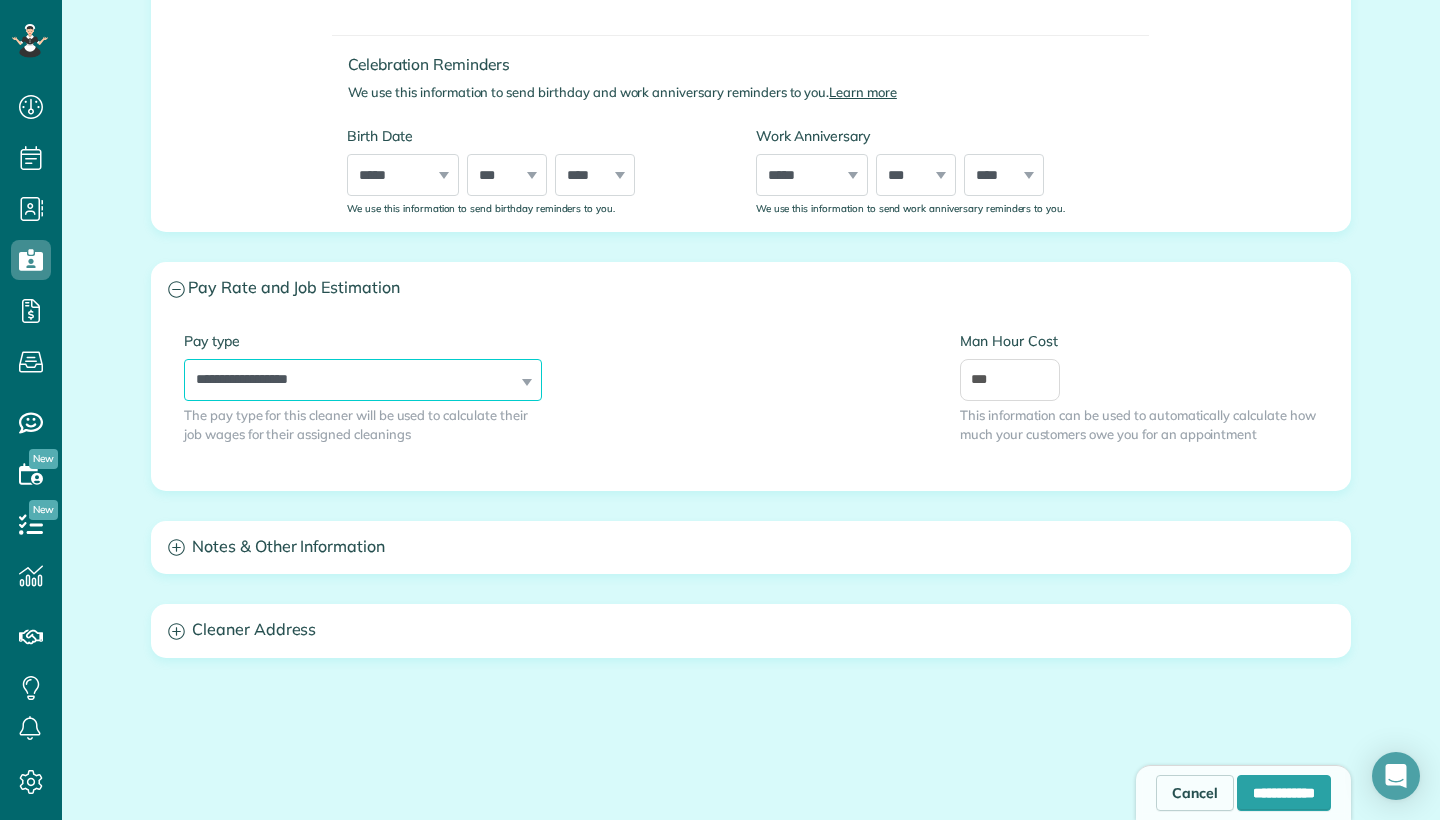 select on "******" 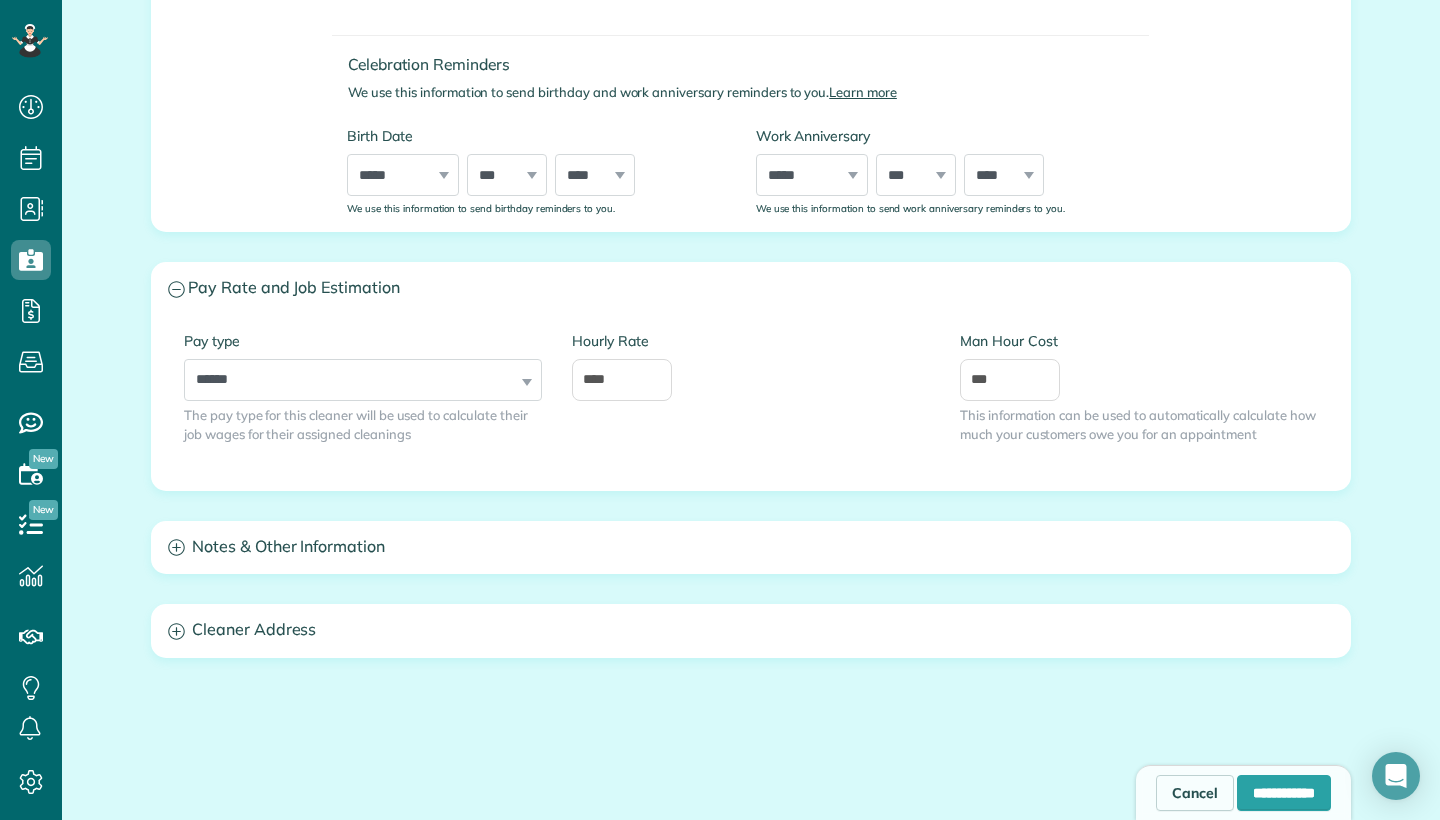 click on "**********" at bounding box center [751, 402] 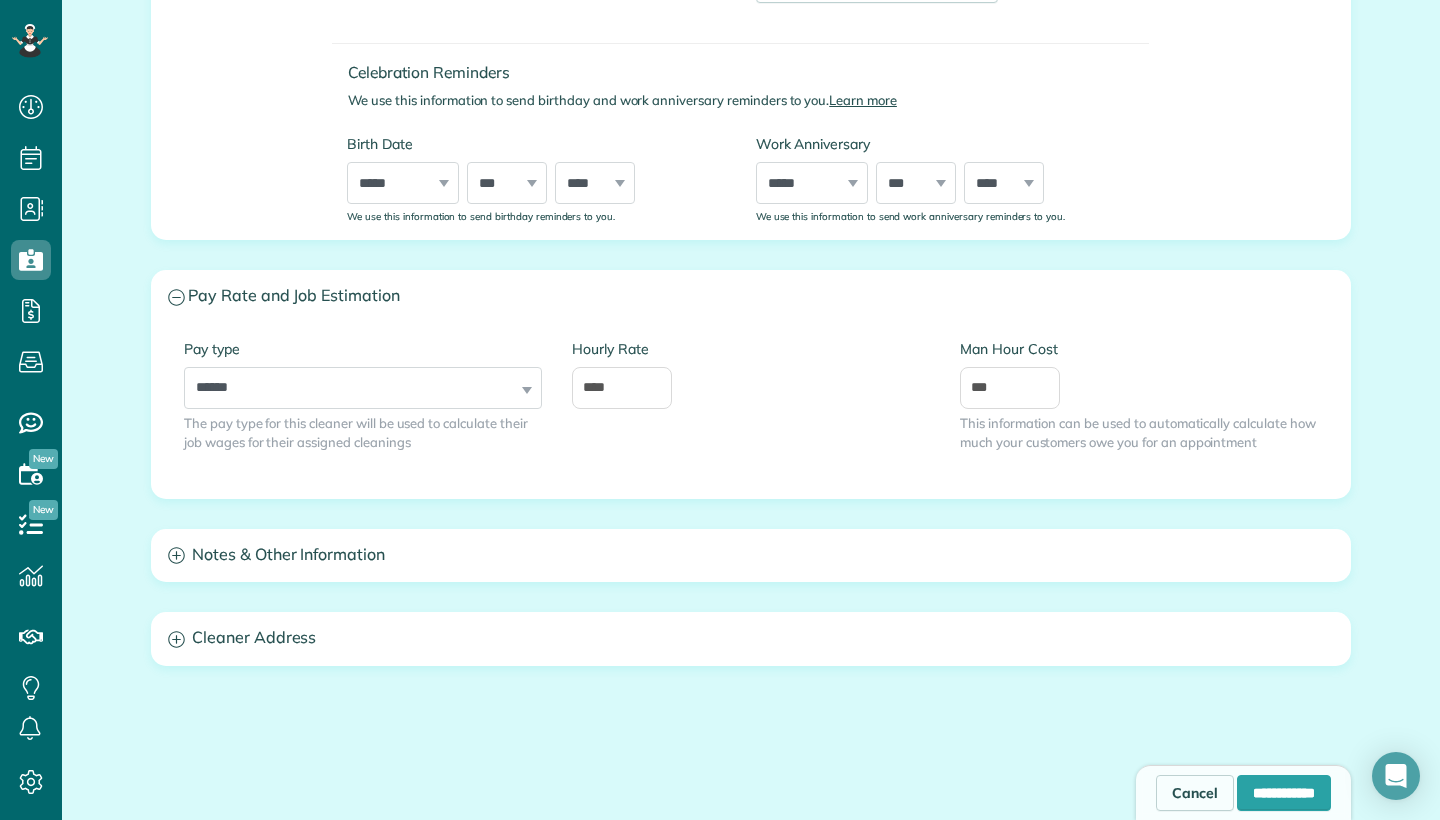scroll, scrollTop: 734, scrollLeft: 0, axis: vertical 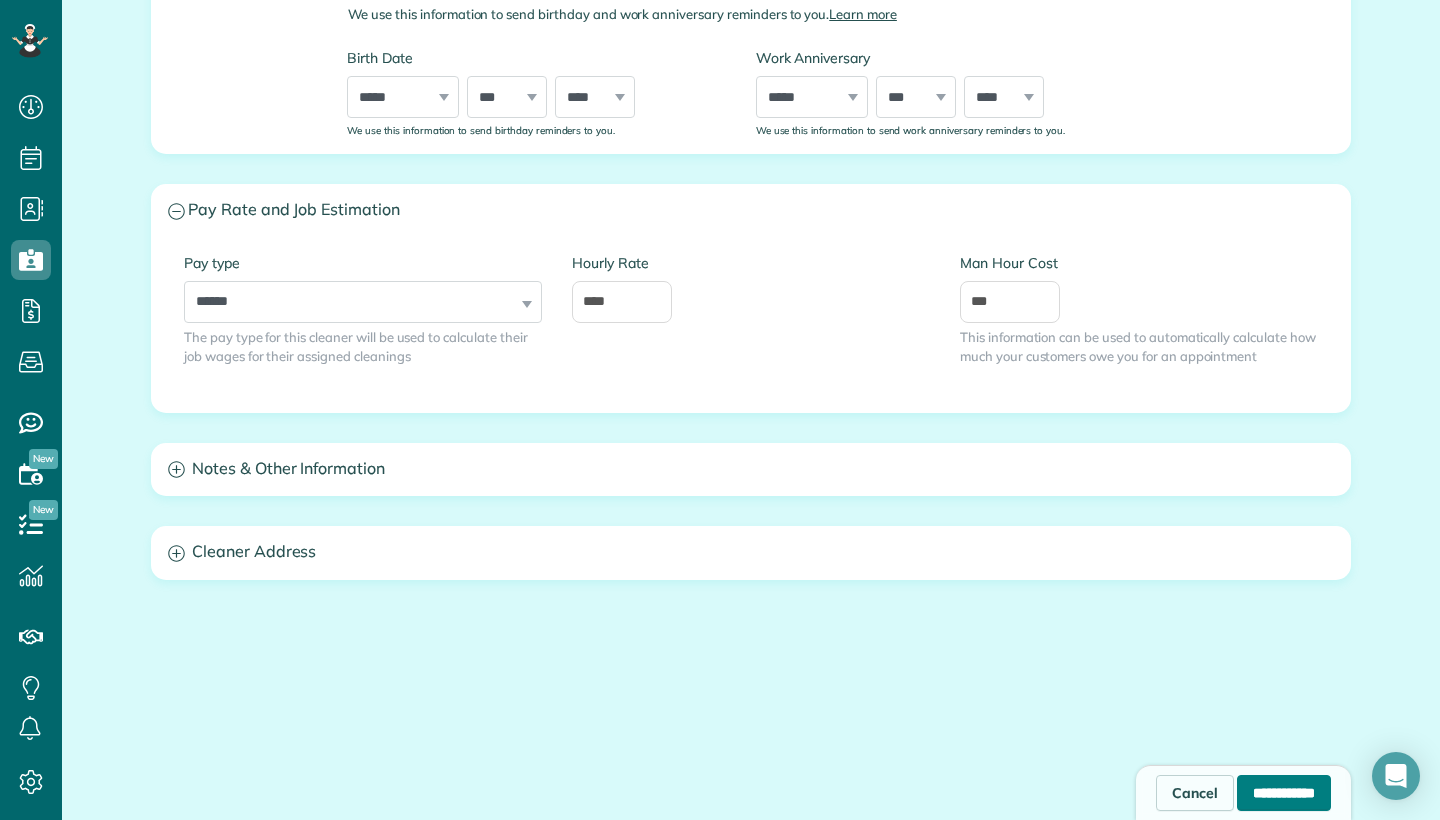click on "**********" at bounding box center (1284, 793) 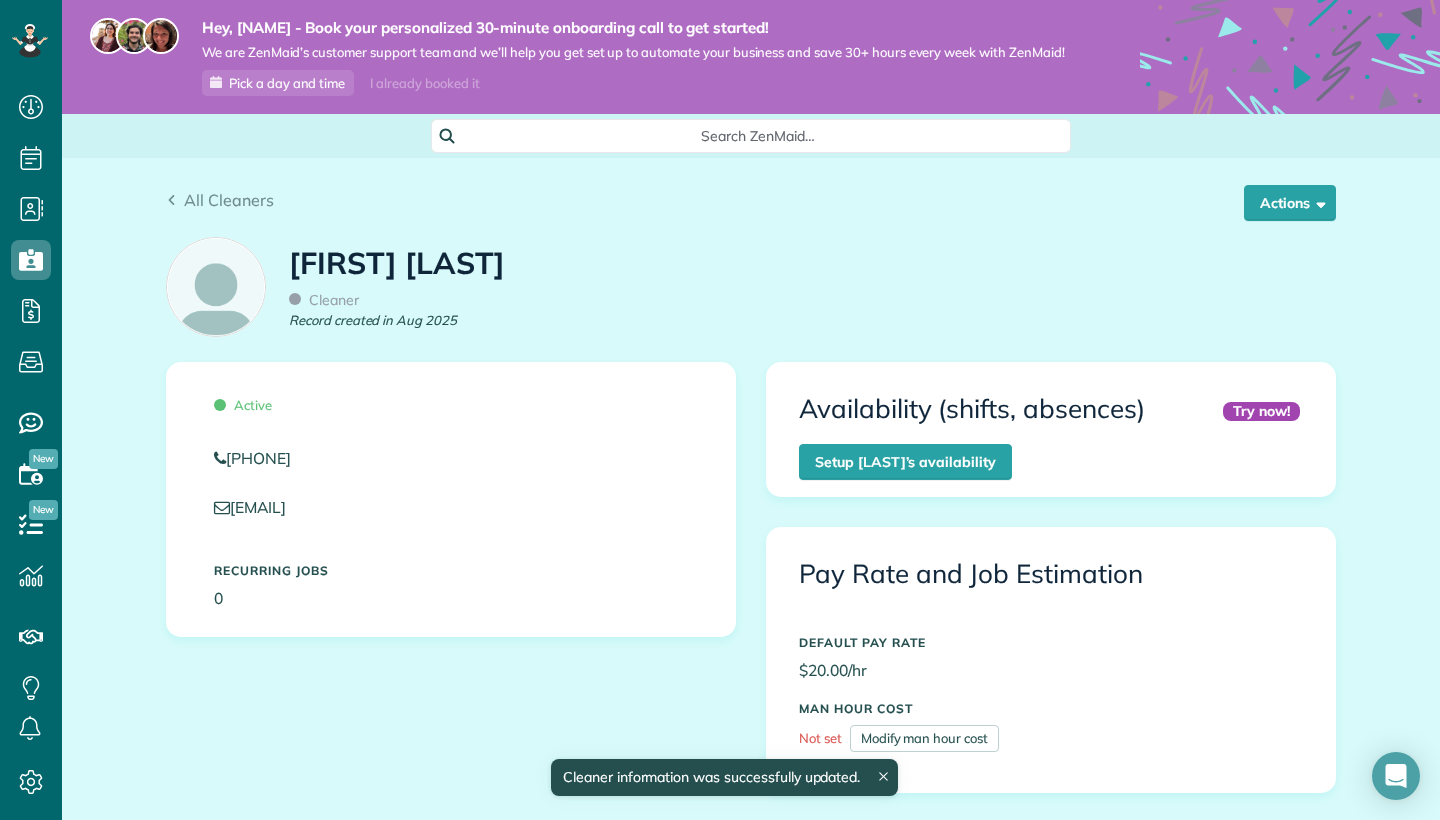 scroll, scrollTop: 0, scrollLeft: 0, axis: both 